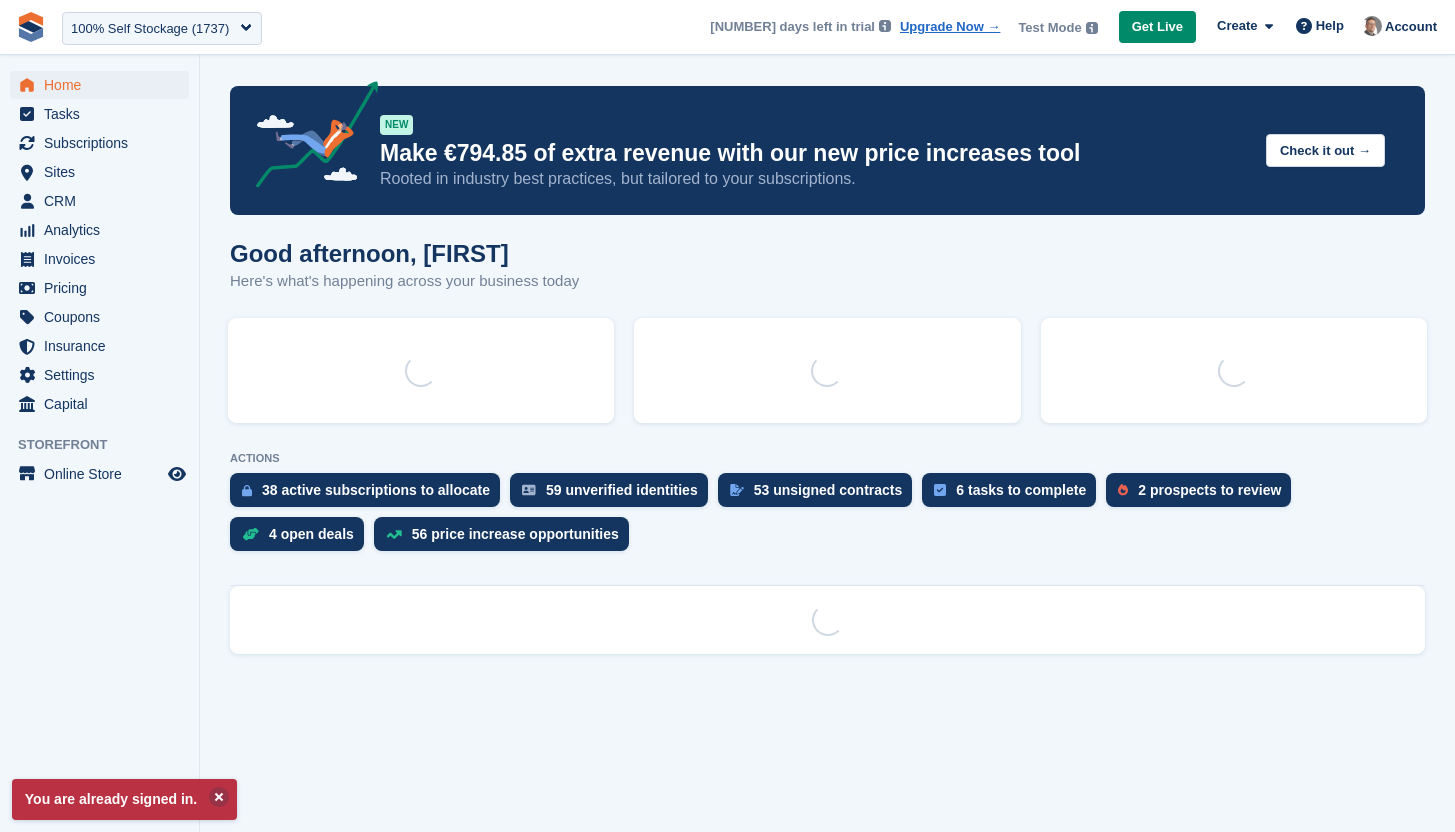 scroll, scrollTop: 0, scrollLeft: 0, axis: both 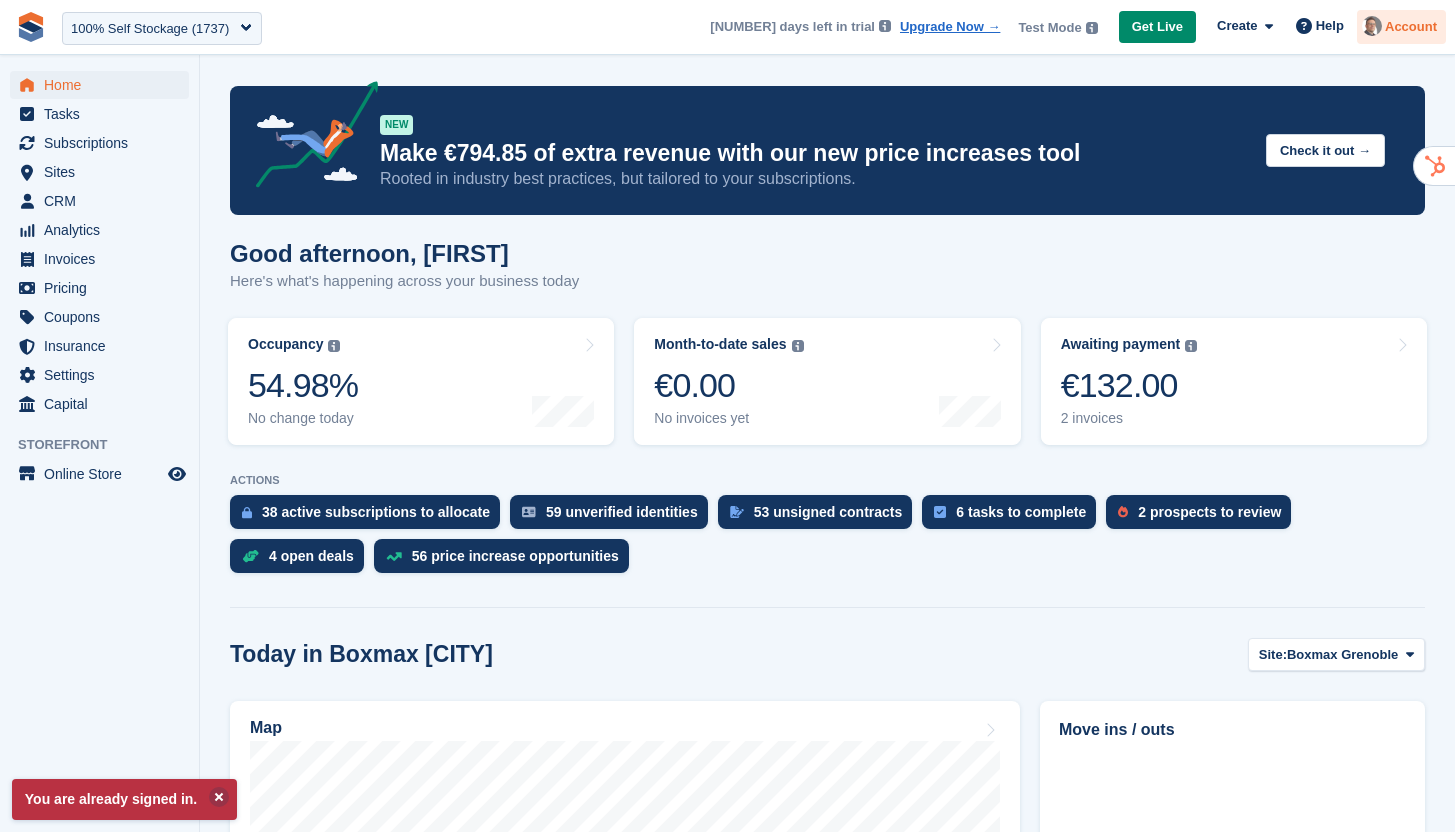 click on "Account" at bounding box center (1401, 27) 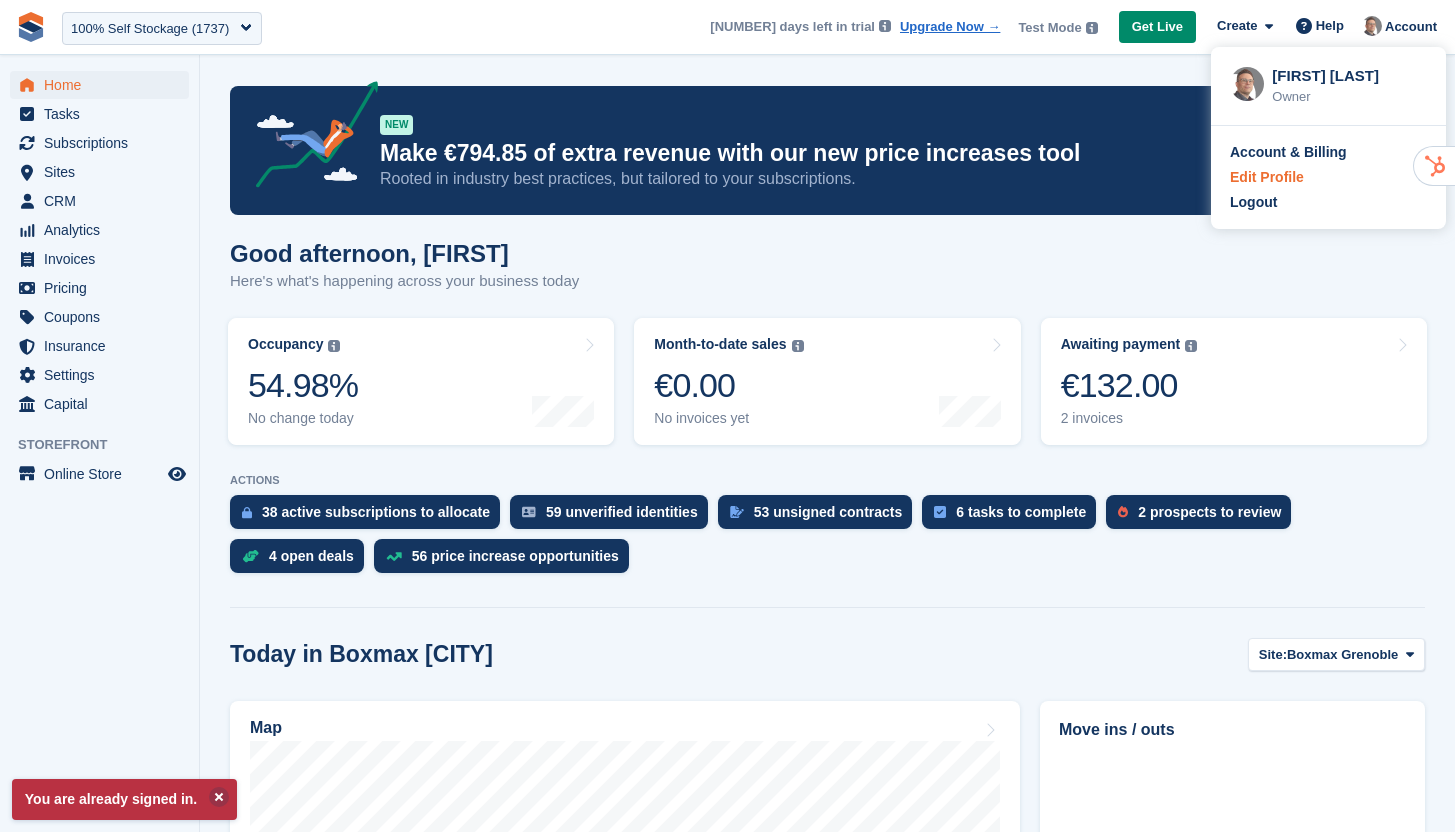 click on "Edit Profile" at bounding box center [1267, 177] 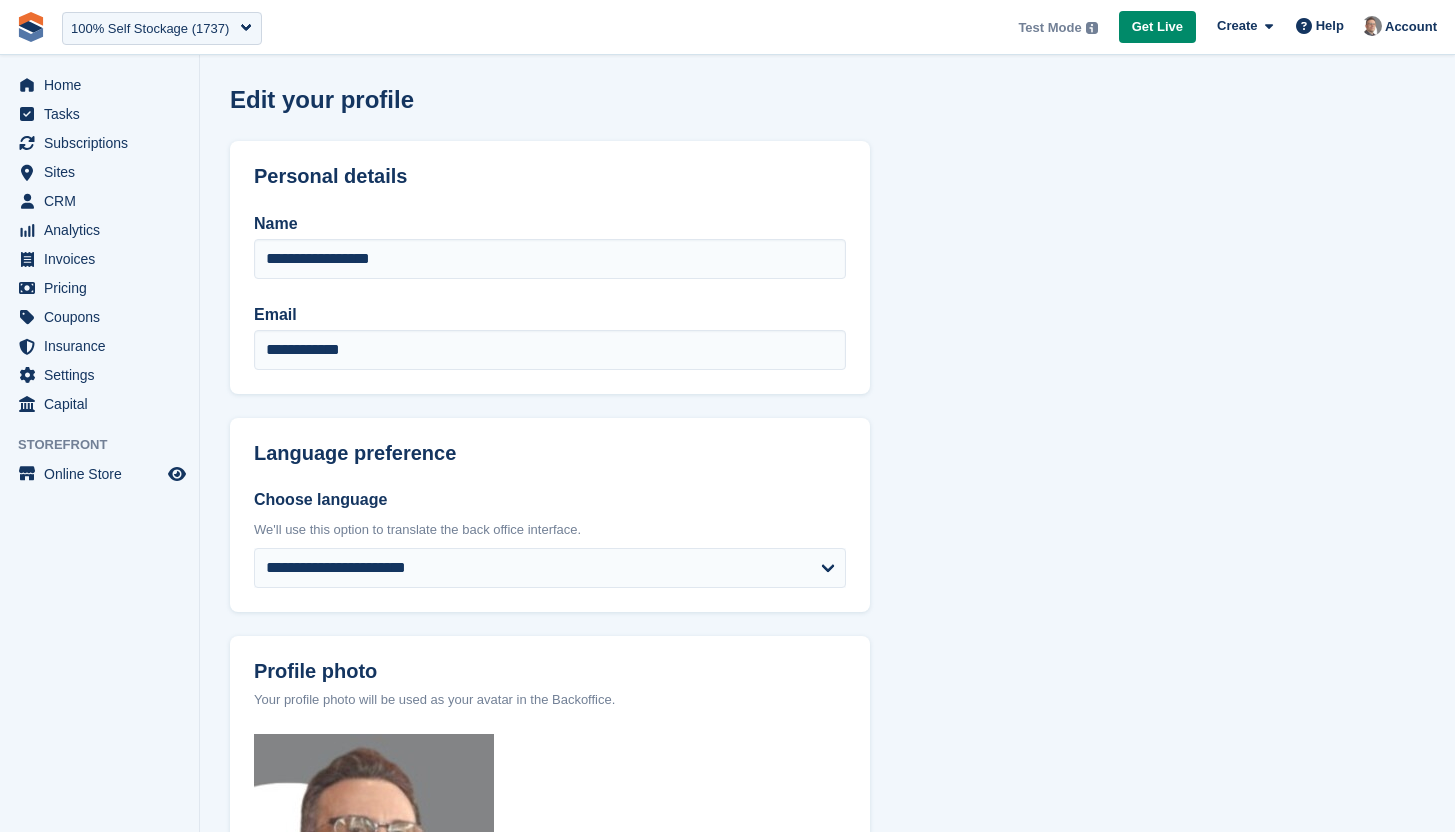 scroll, scrollTop: 0, scrollLeft: 0, axis: both 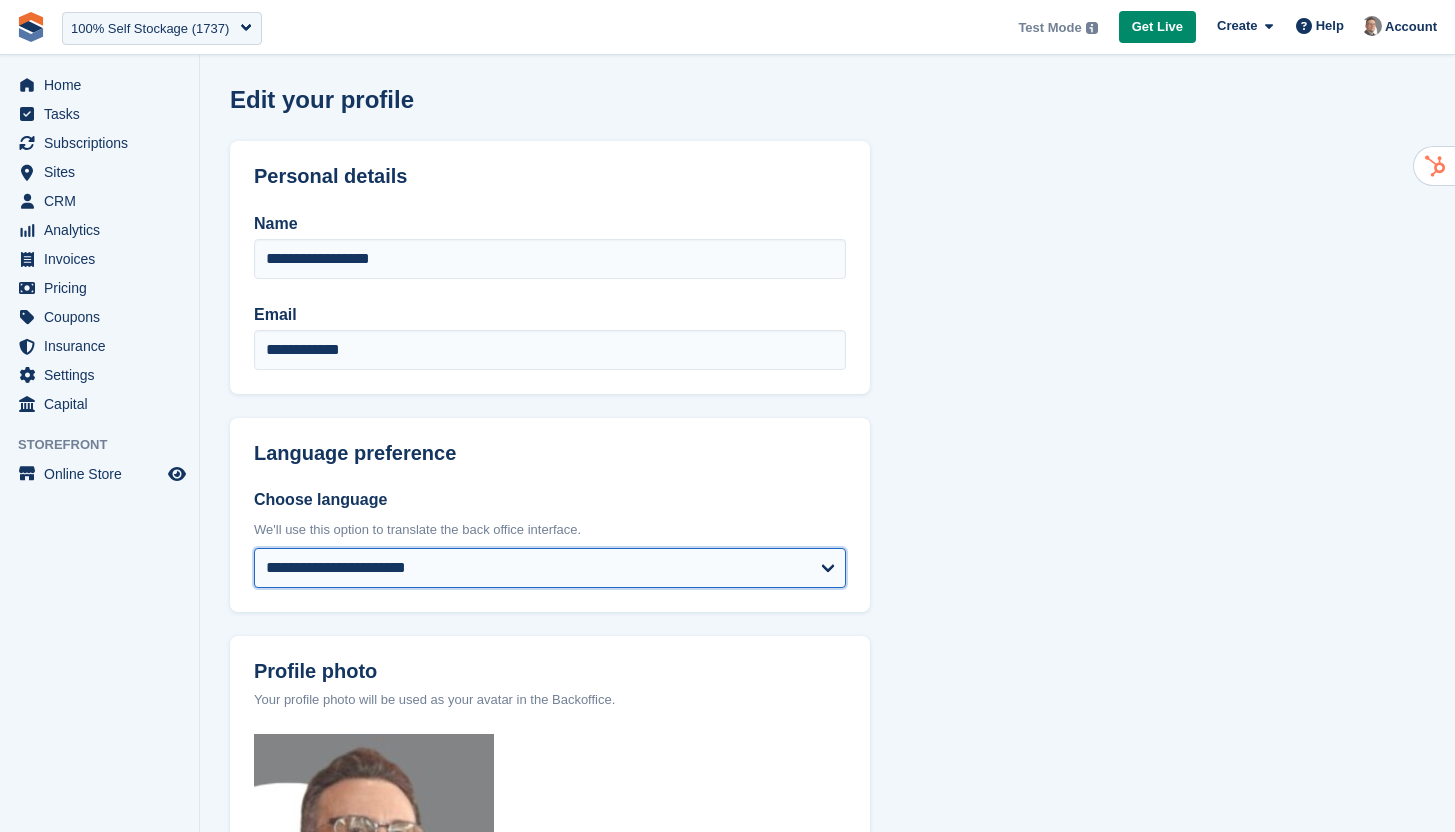 click on "**********" at bounding box center (550, 568) 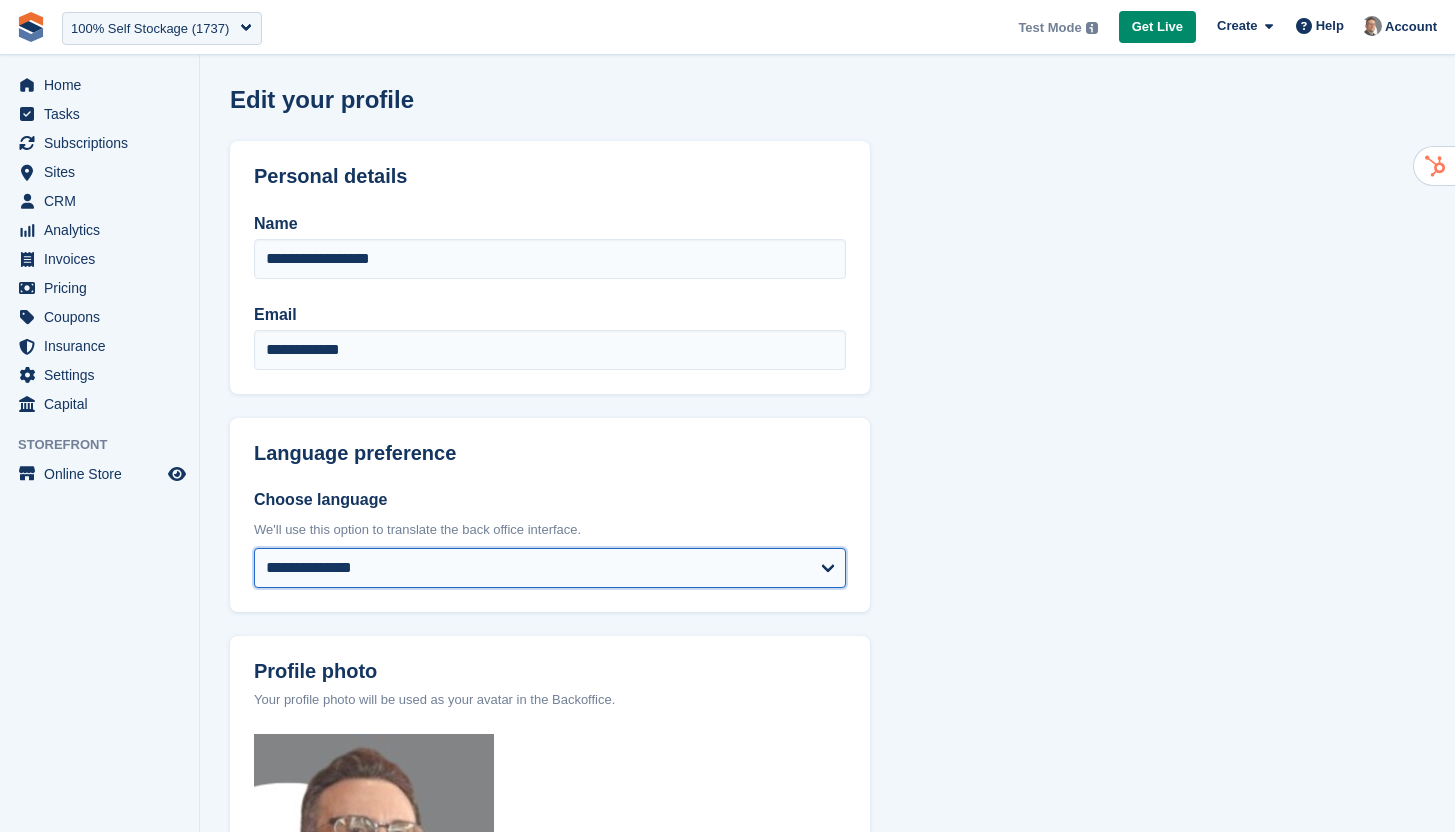 scroll, scrollTop: 915, scrollLeft: 0, axis: vertical 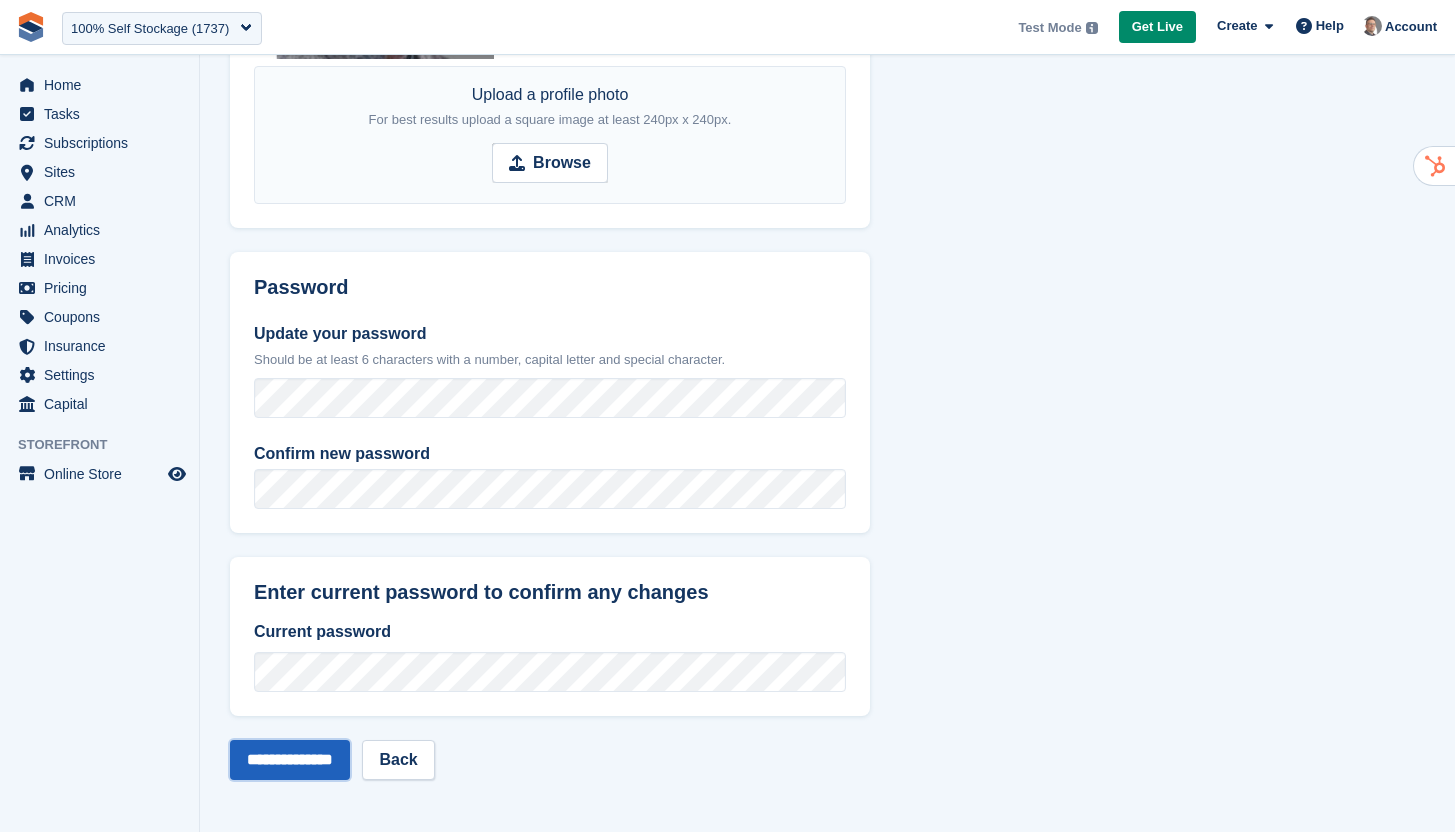 click on "**********" at bounding box center [290, 760] 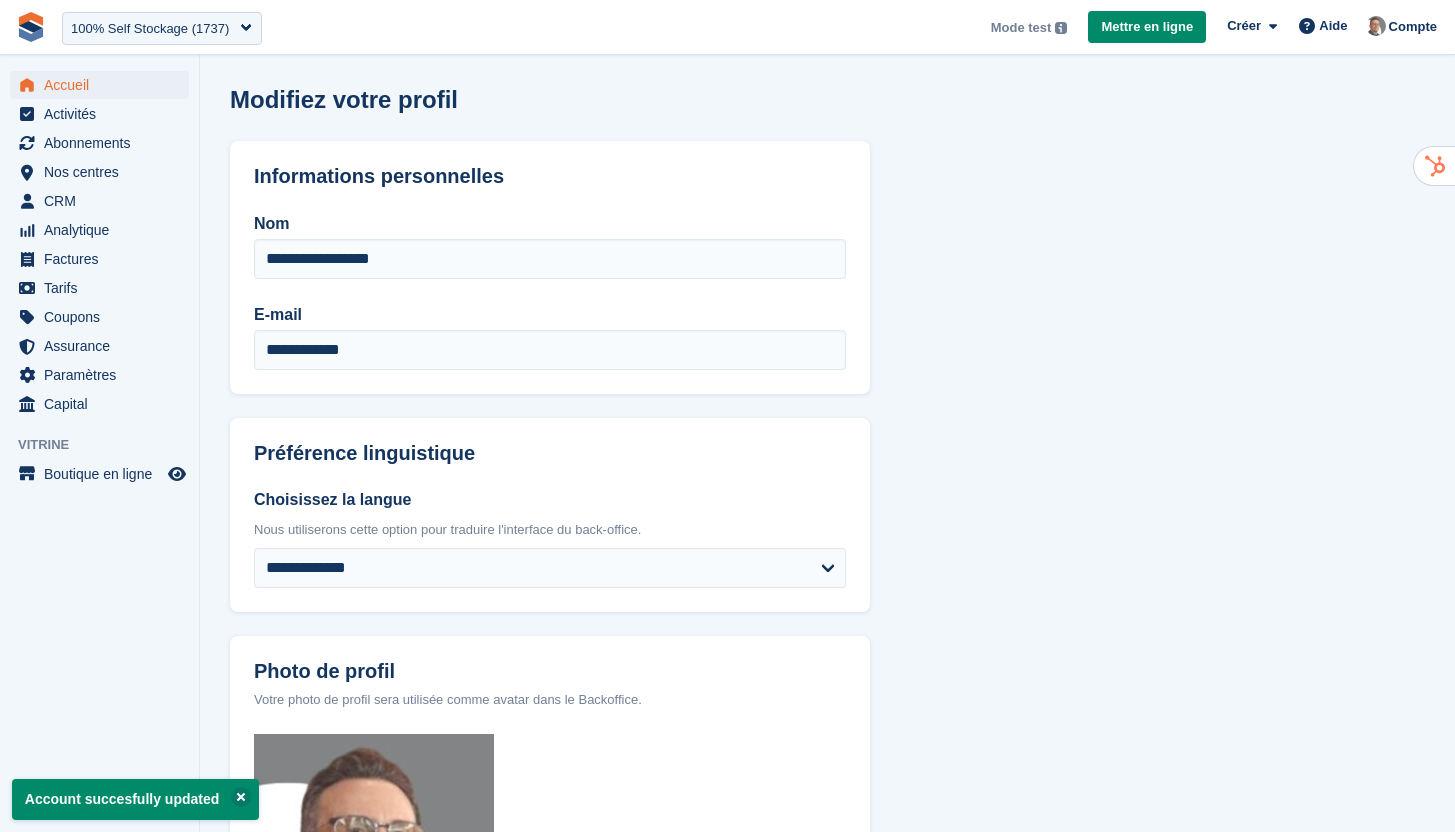 scroll, scrollTop: 0, scrollLeft: 0, axis: both 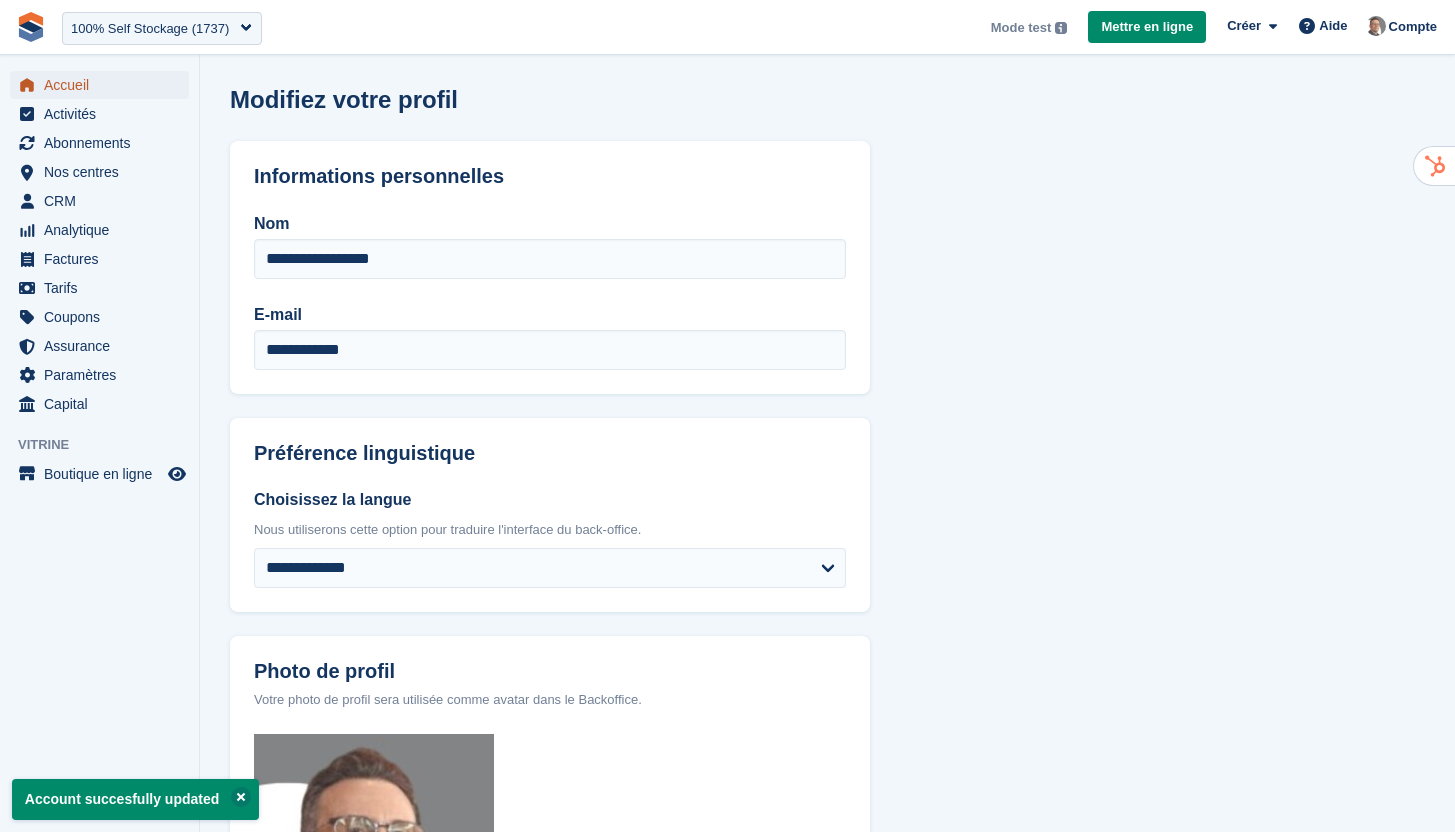 click on "Accueil" at bounding box center [104, 85] 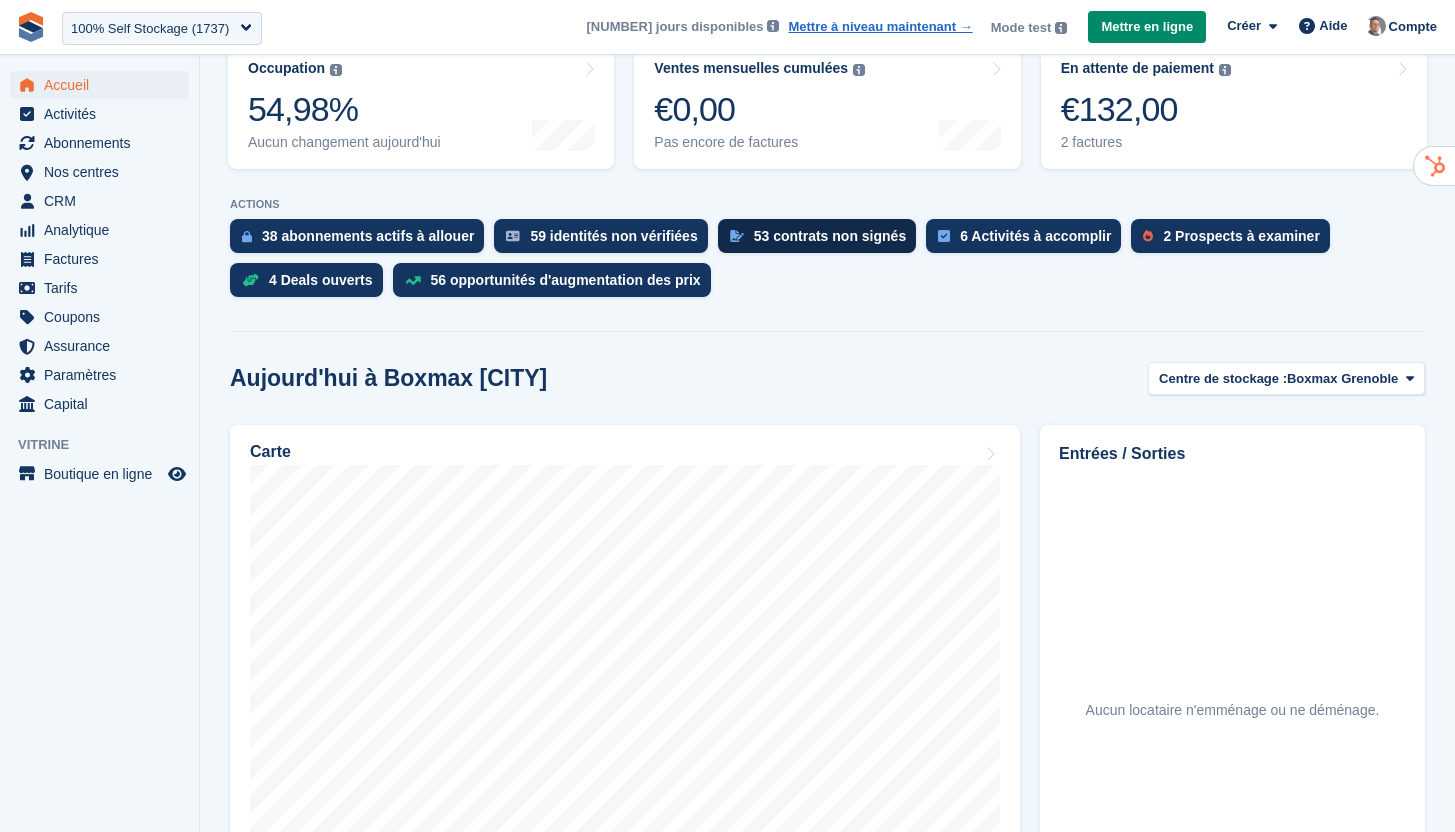 scroll, scrollTop: 528, scrollLeft: 0, axis: vertical 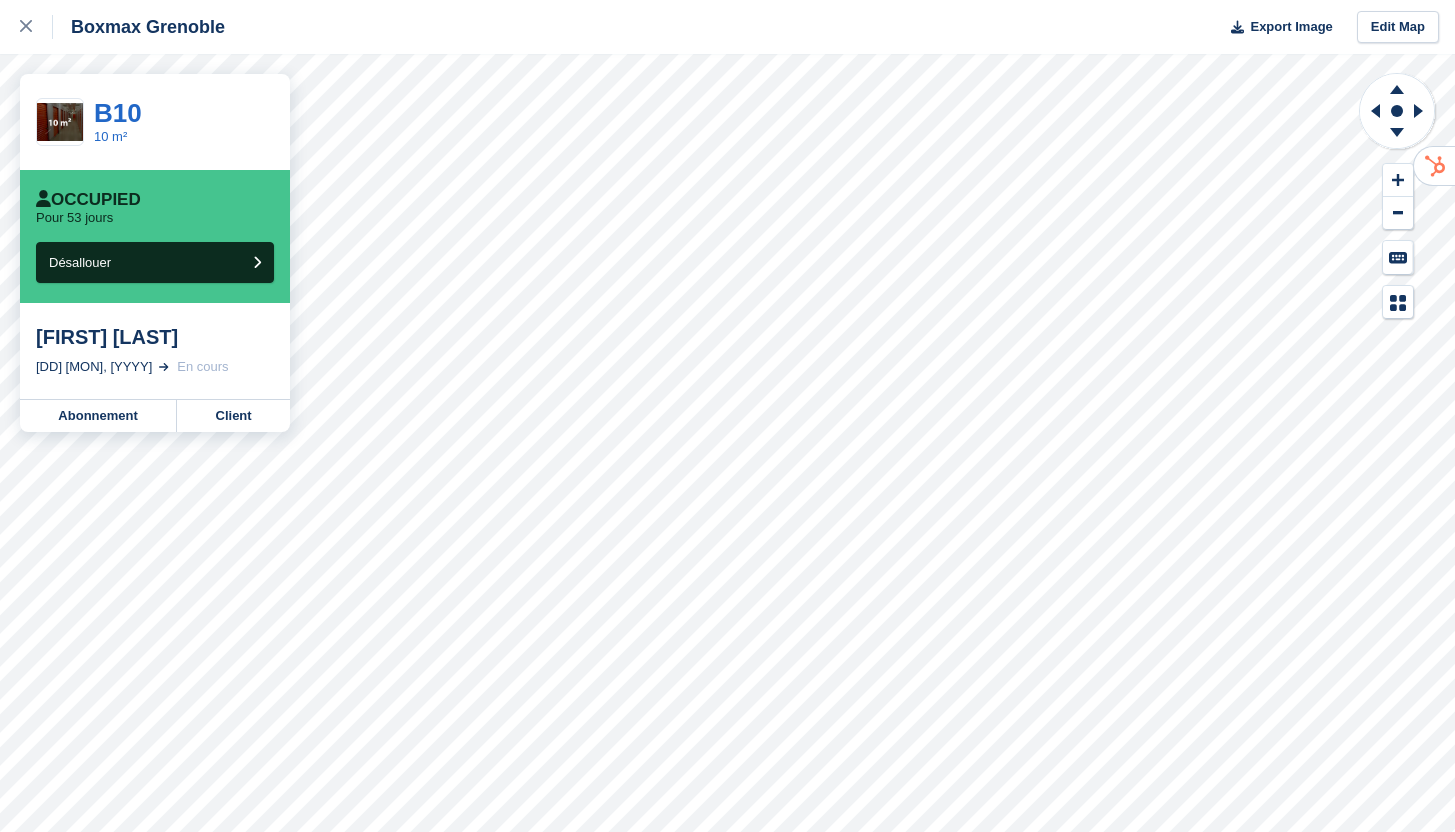 click on "[FIRST] [LAST]" at bounding box center [155, 337] 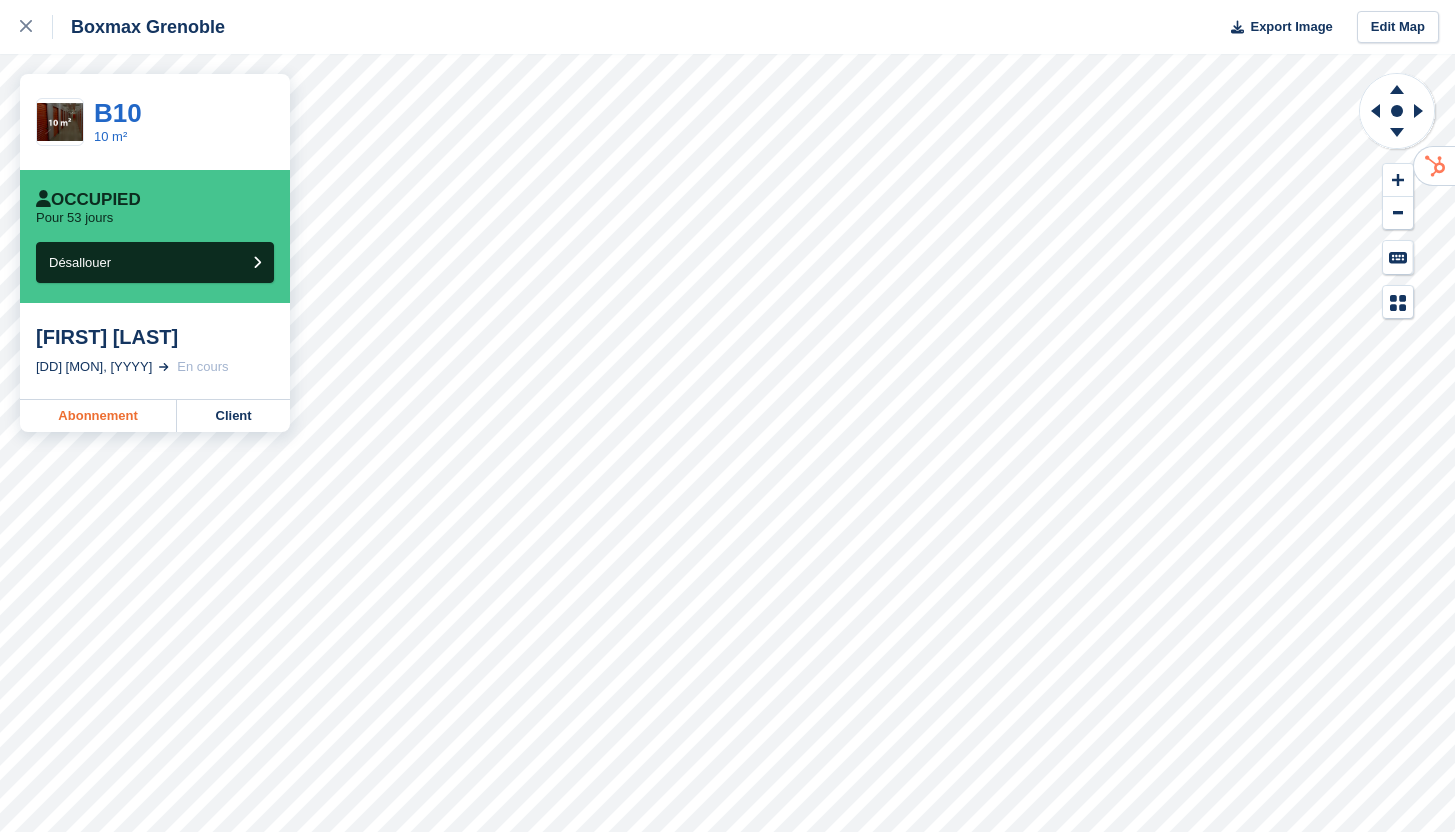 click on "Abonnement" at bounding box center [98, 416] 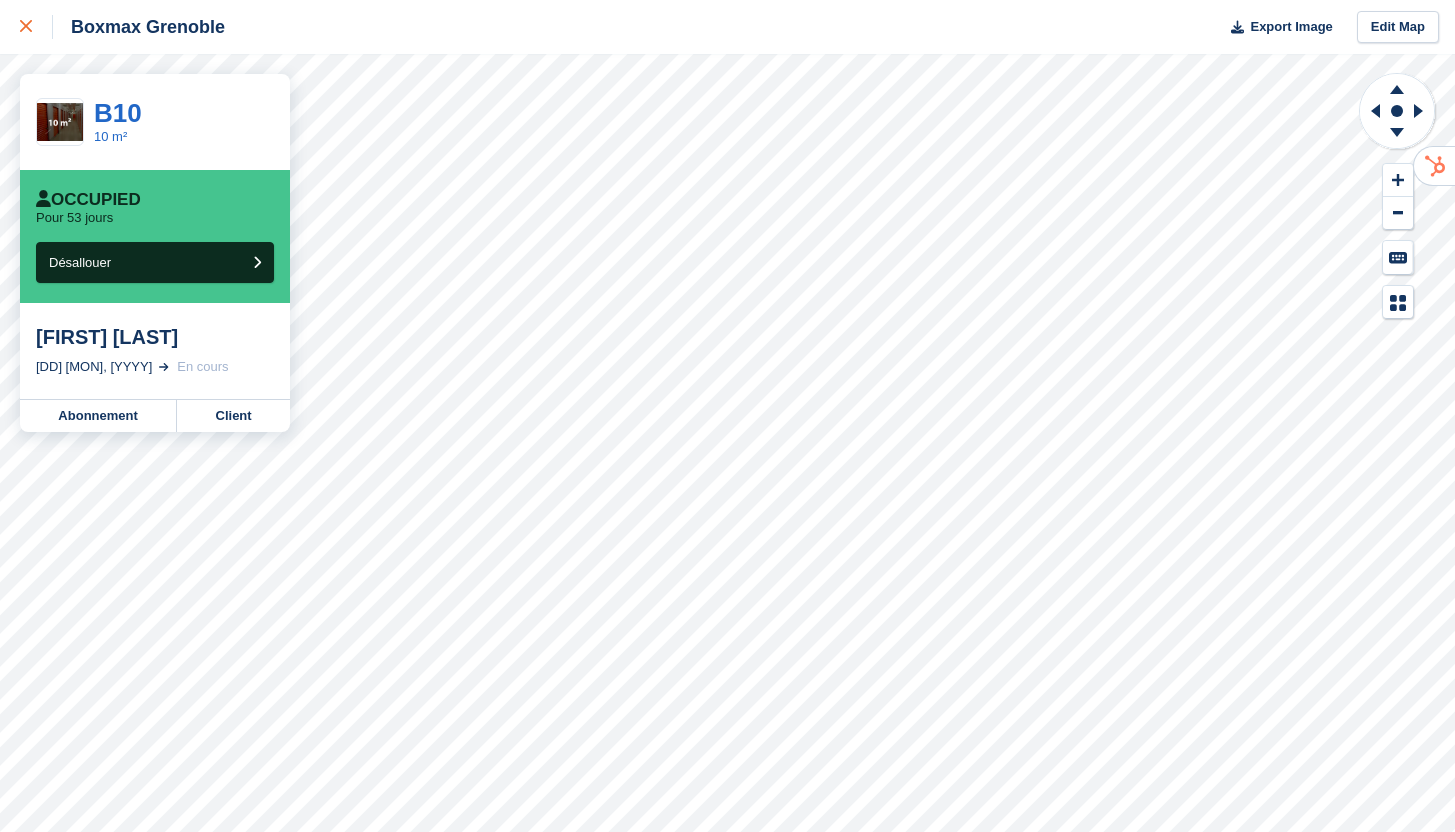 click at bounding box center (36, 27) 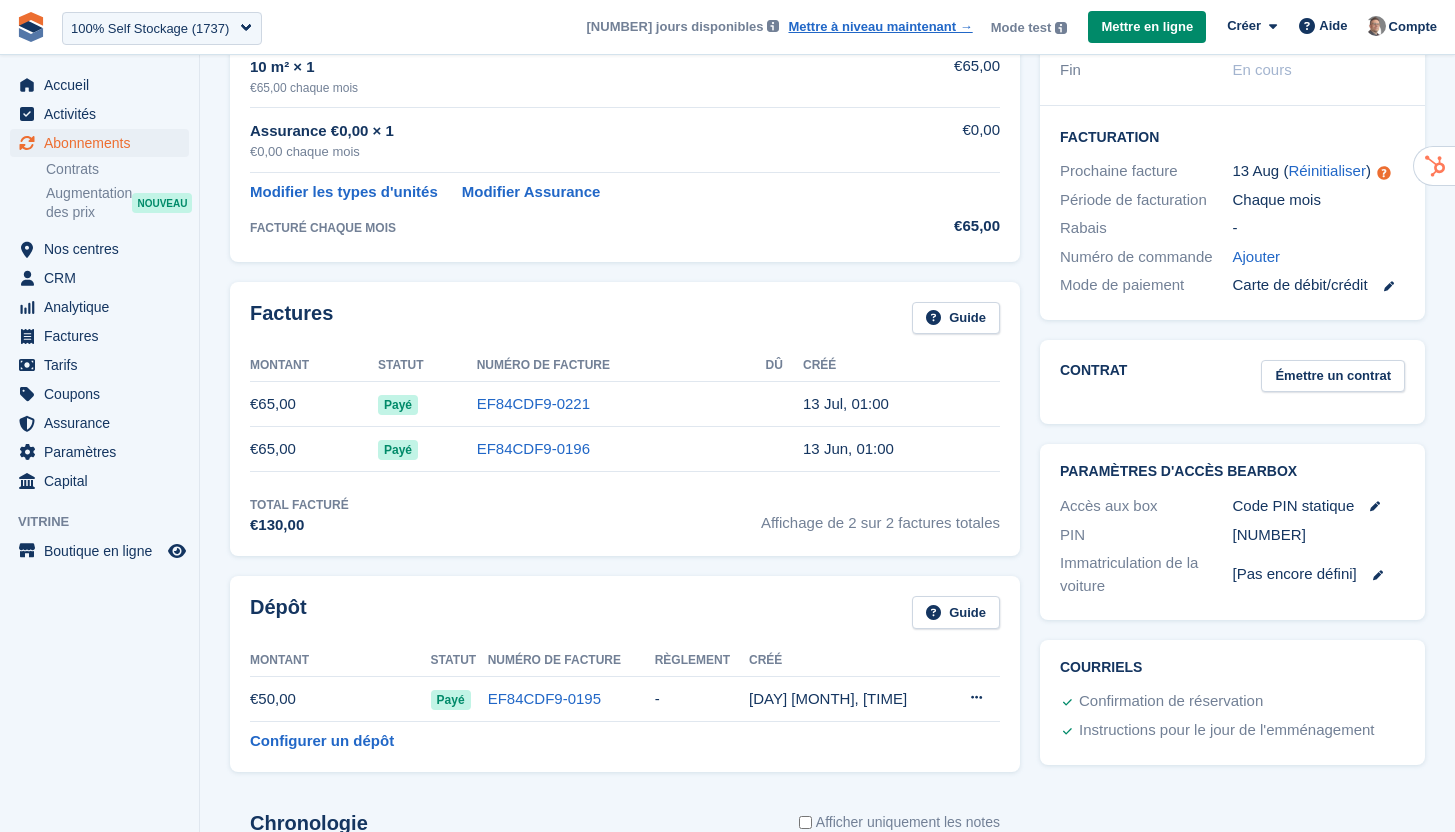scroll, scrollTop: 444, scrollLeft: 0, axis: vertical 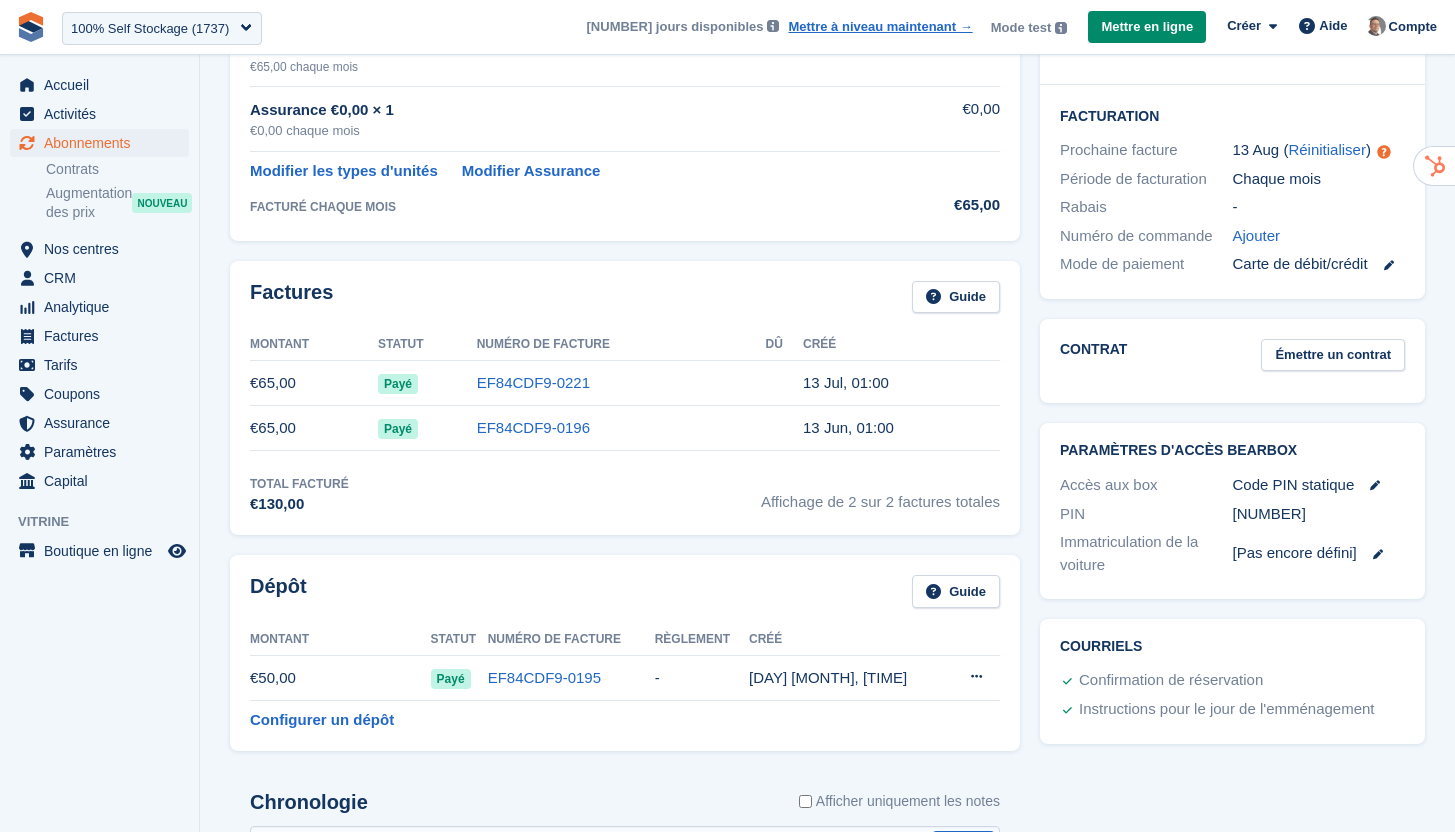 drag, startPoint x: 1299, startPoint y: 522, endPoint x: 1231, endPoint y: 513, distance: 68.593 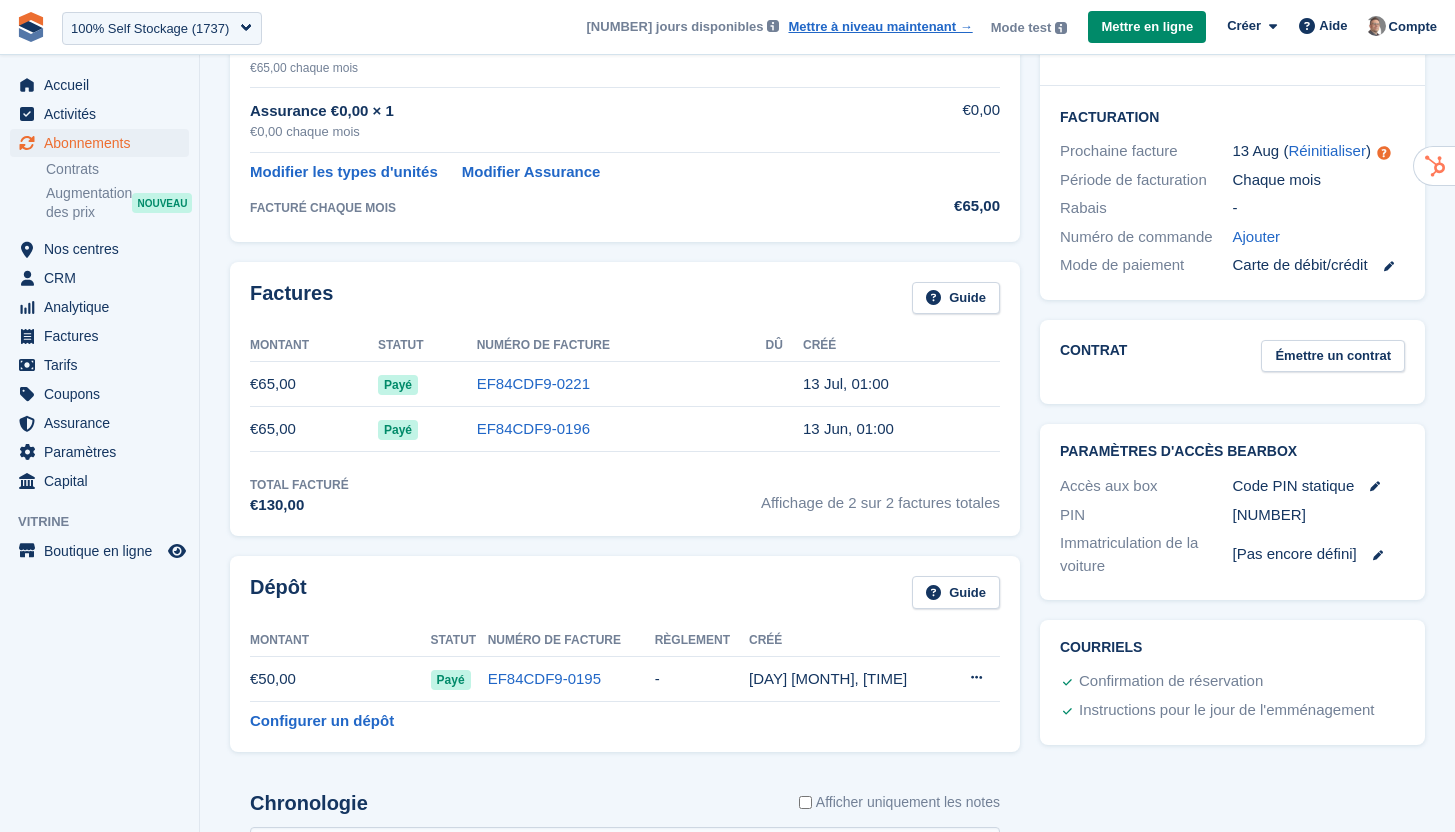 scroll, scrollTop: 0, scrollLeft: 0, axis: both 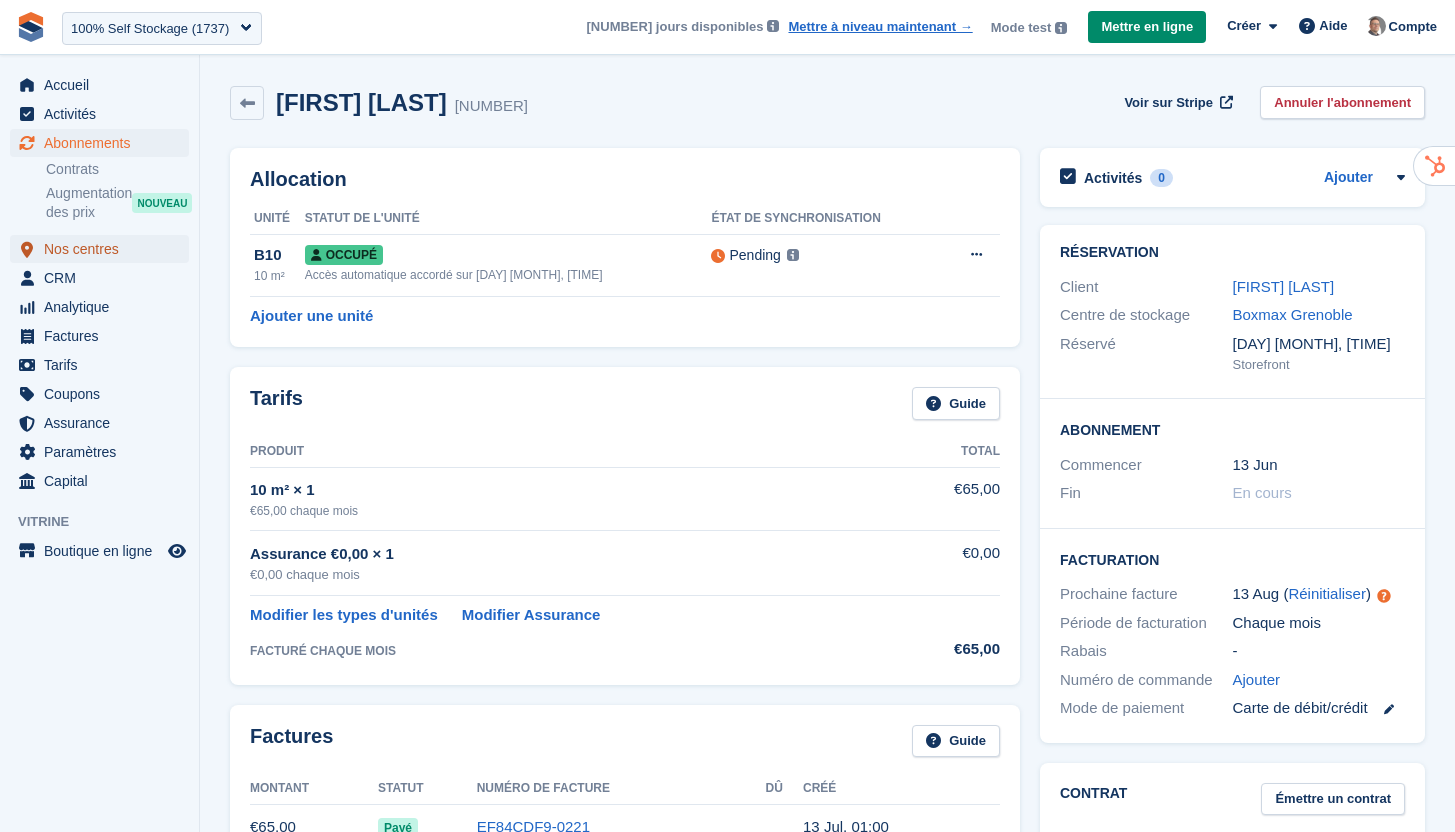 click on "Nos centres" at bounding box center [104, 249] 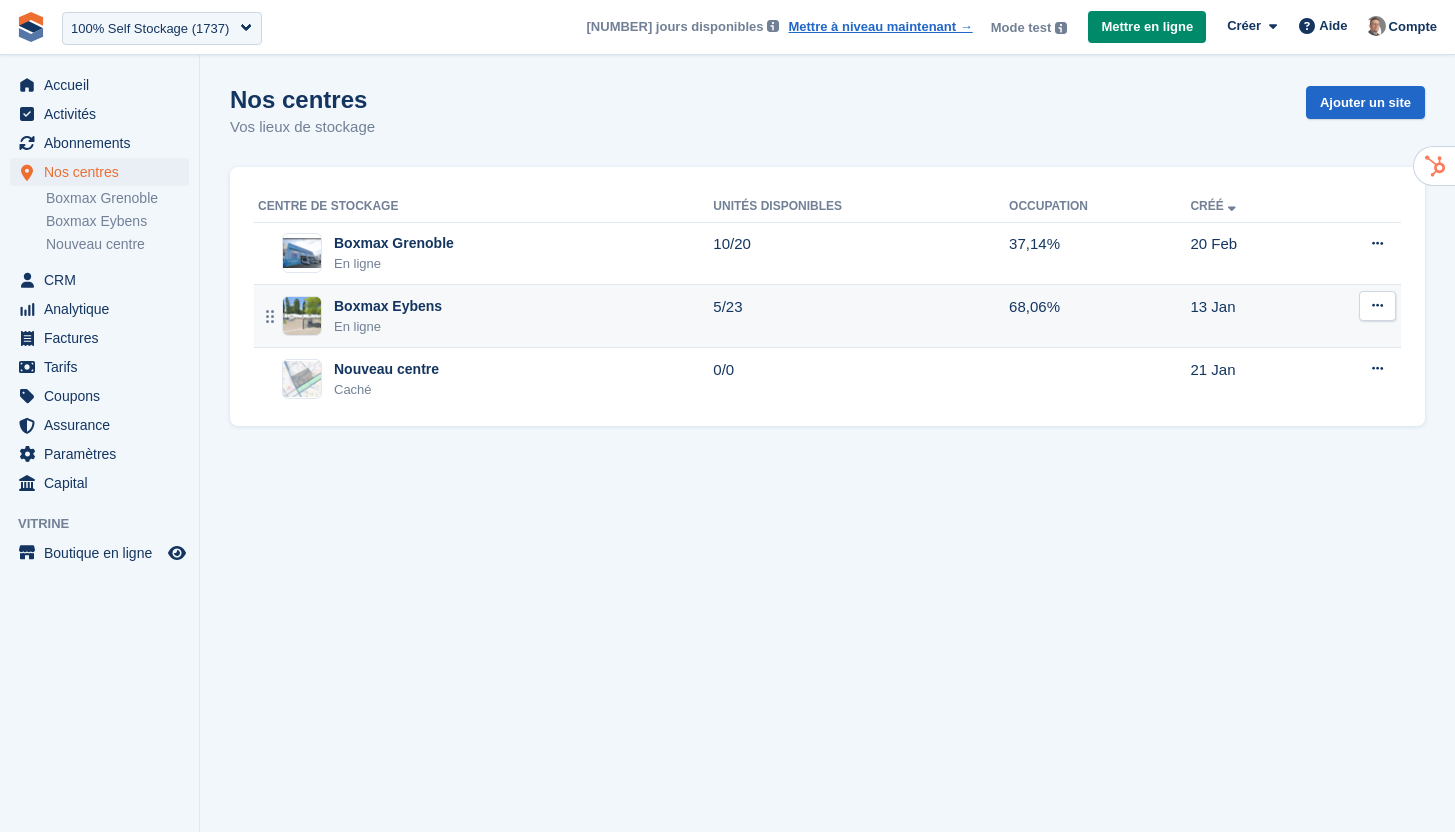 click on "Boxmax Eybens
En ligne" at bounding box center (485, 316) 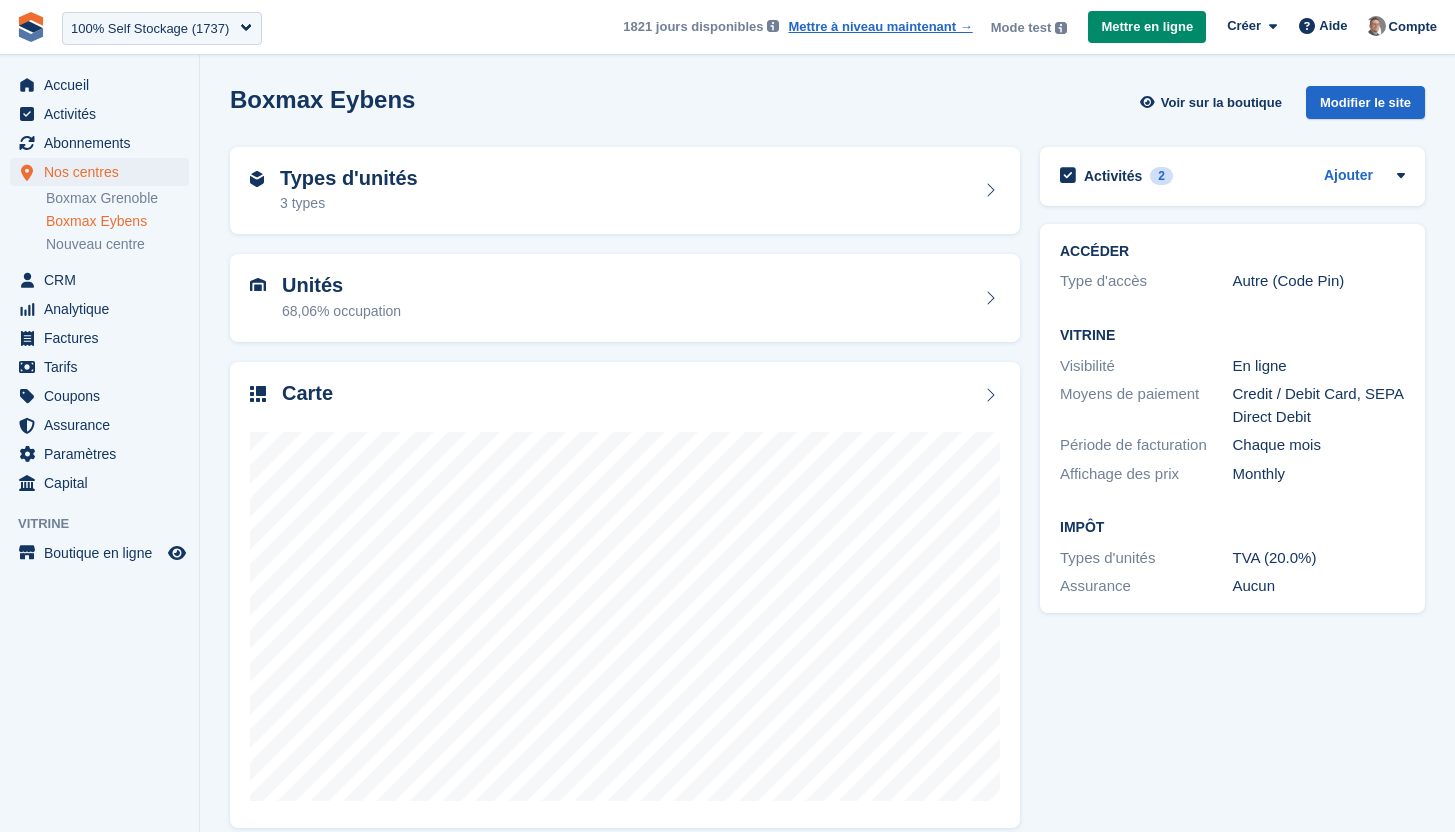 scroll, scrollTop: 0, scrollLeft: 0, axis: both 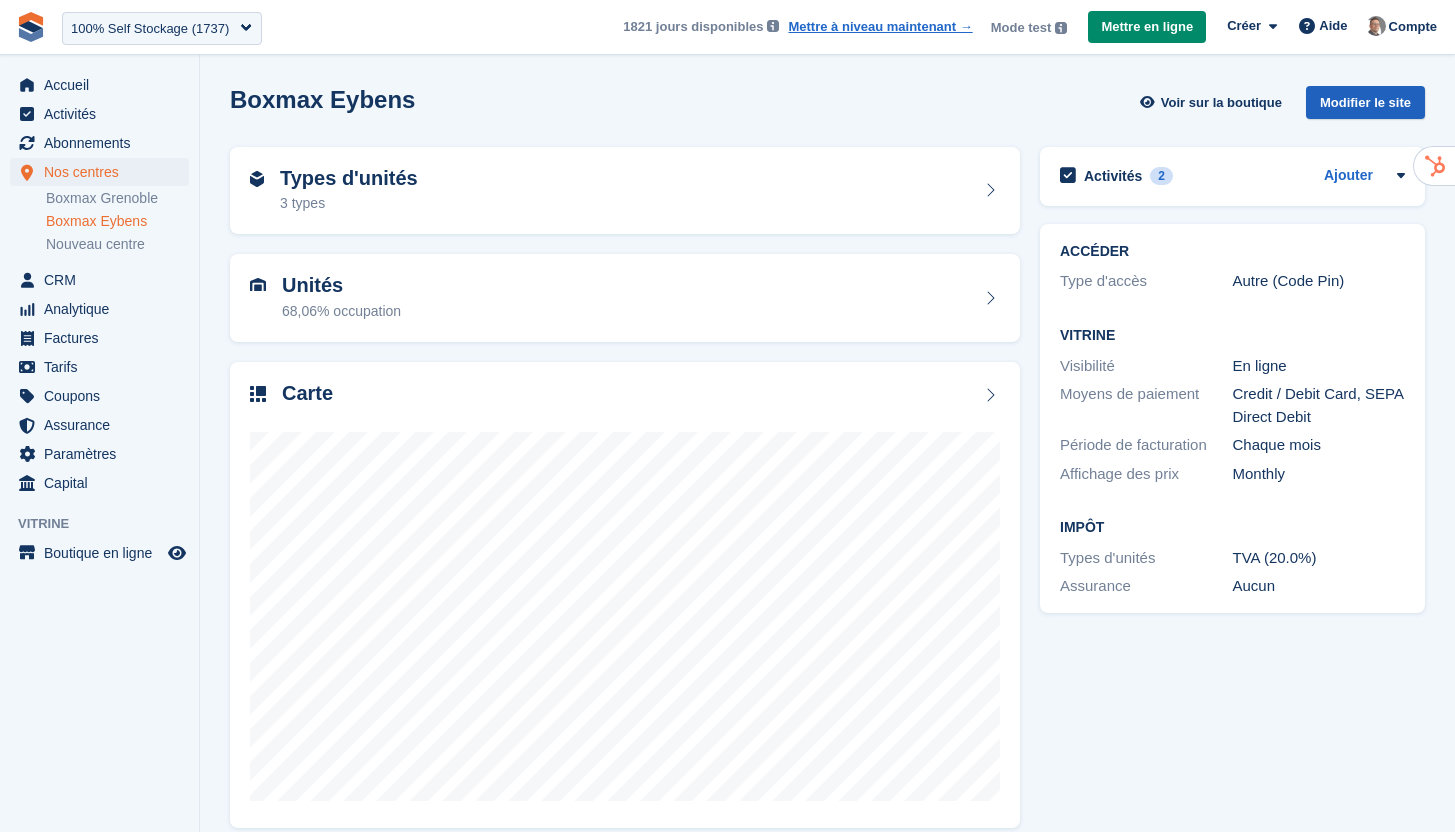 click on "Modifier le site" at bounding box center (1365, 102) 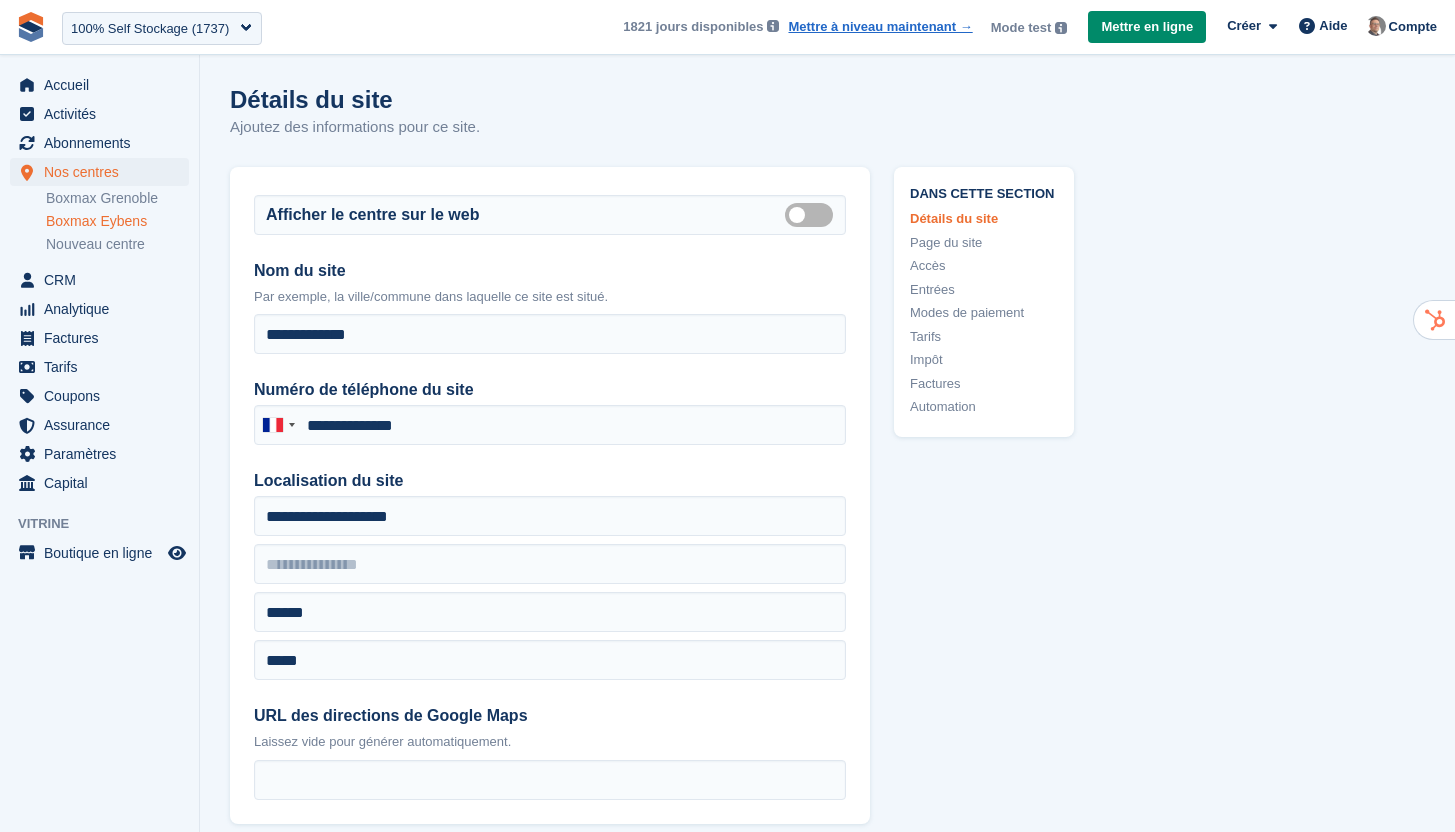 scroll, scrollTop: 0, scrollLeft: 0, axis: both 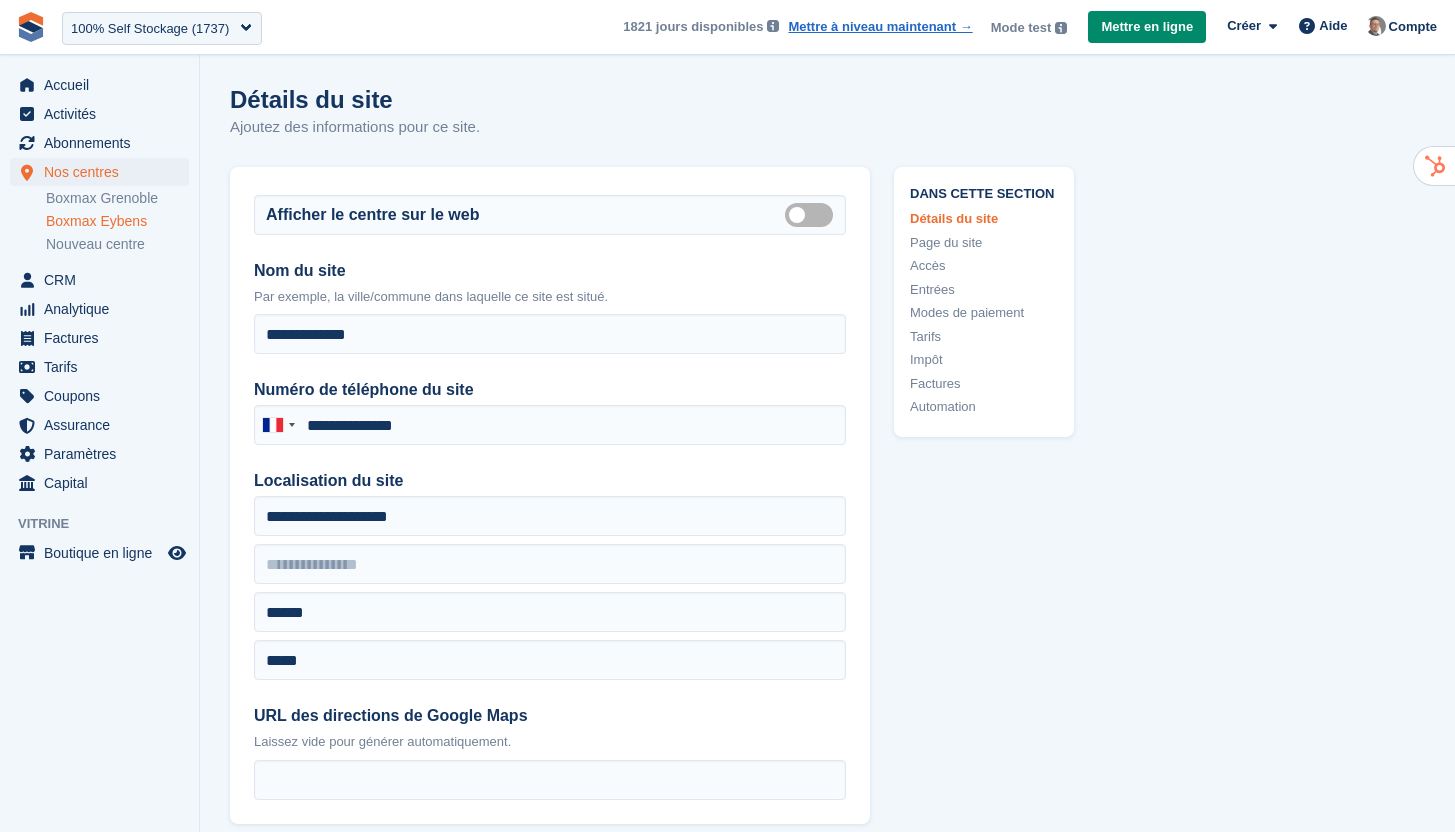 click on "Accès" at bounding box center [984, 266] 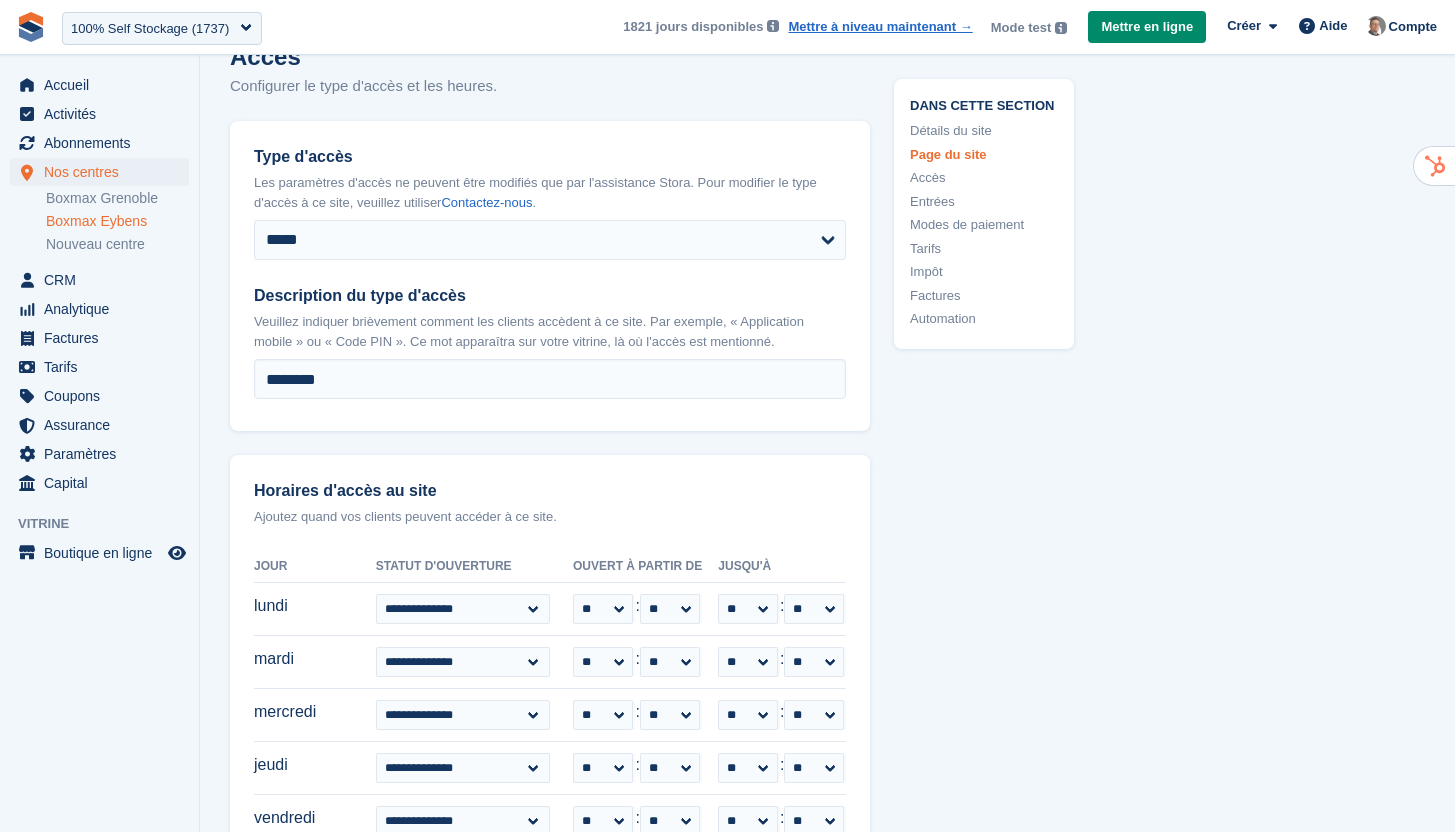 scroll, scrollTop: 4515, scrollLeft: 0, axis: vertical 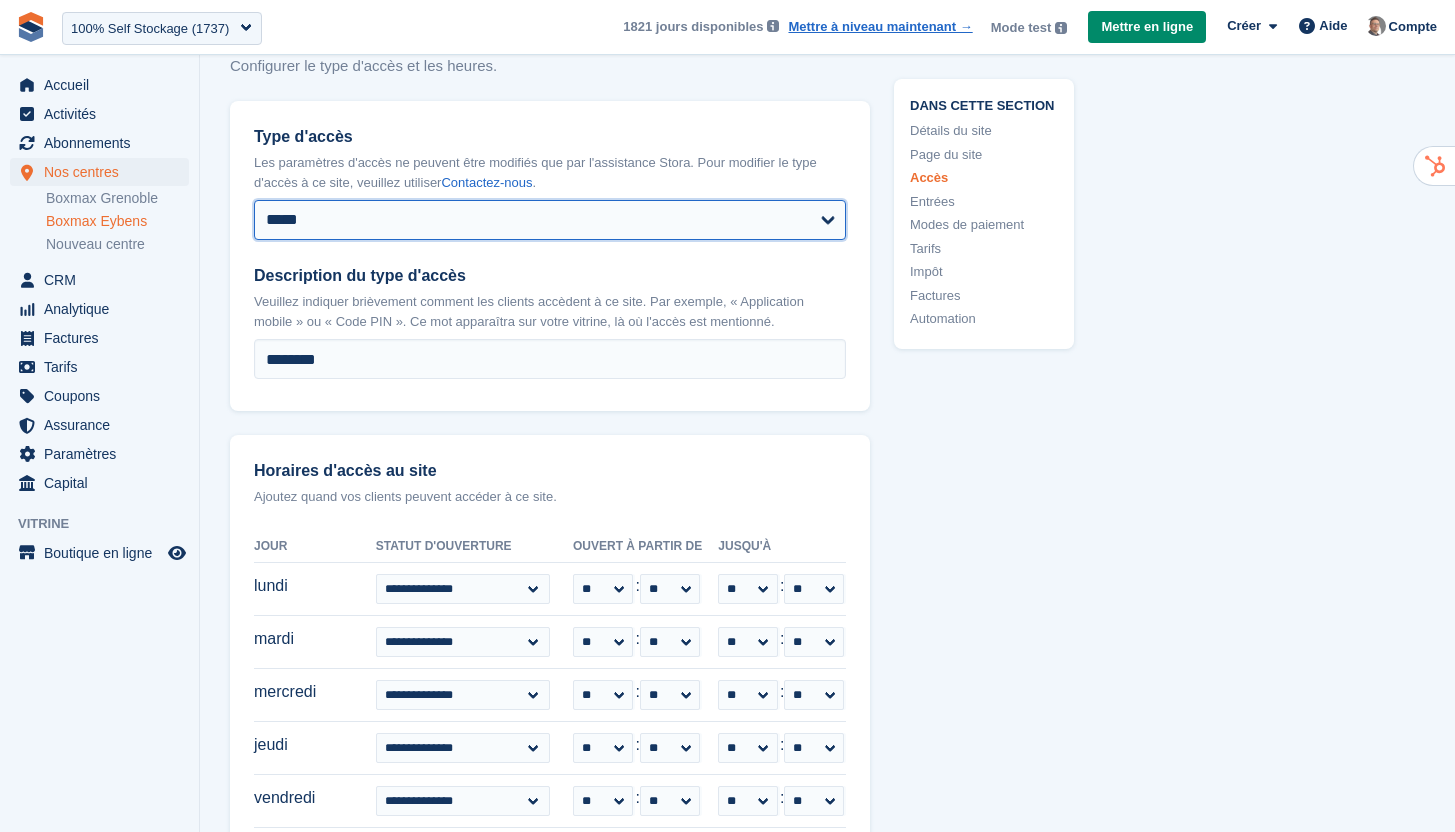 click on "**********" at bounding box center [550, 220] 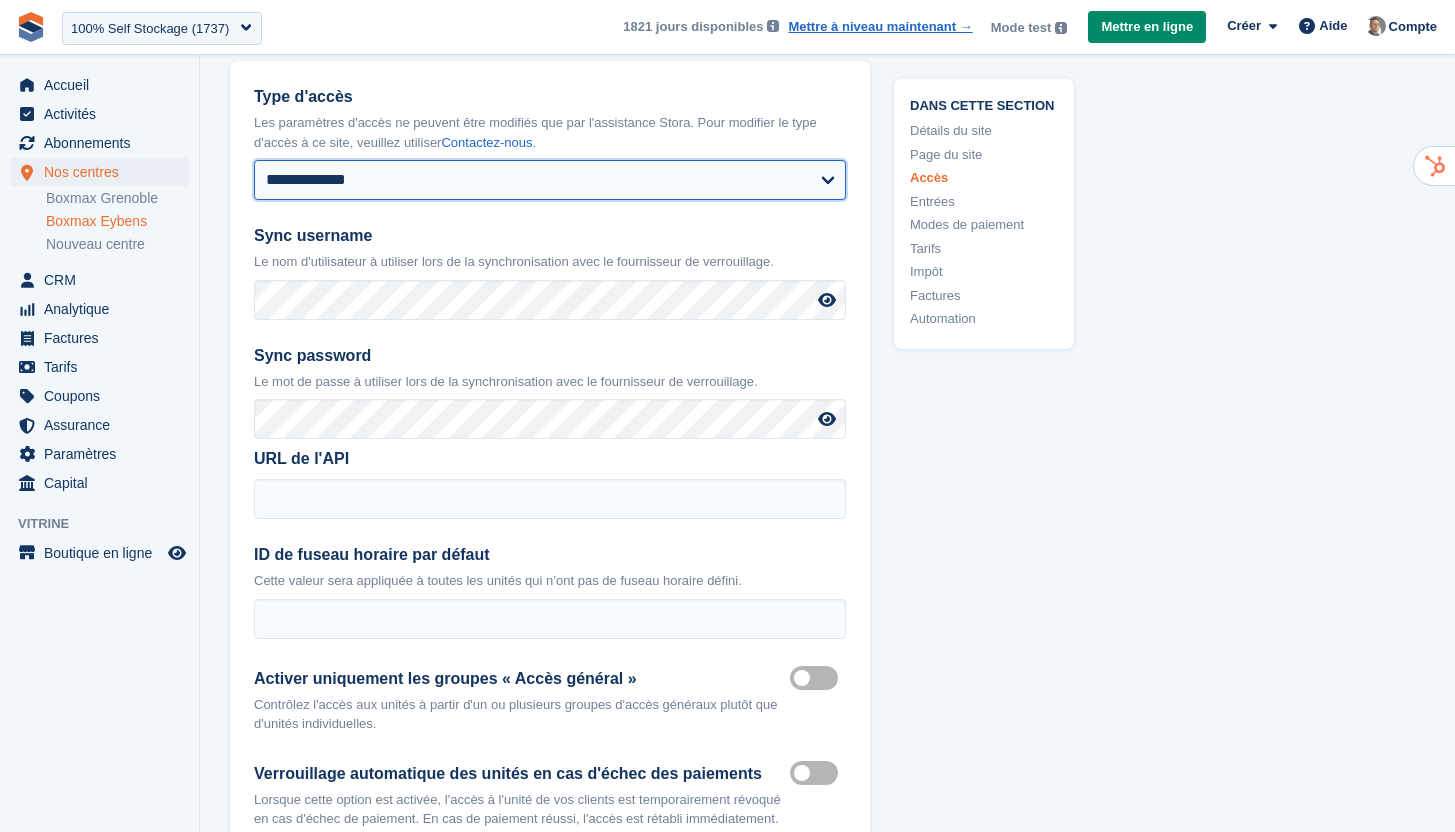 scroll, scrollTop: 4617, scrollLeft: 0, axis: vertical 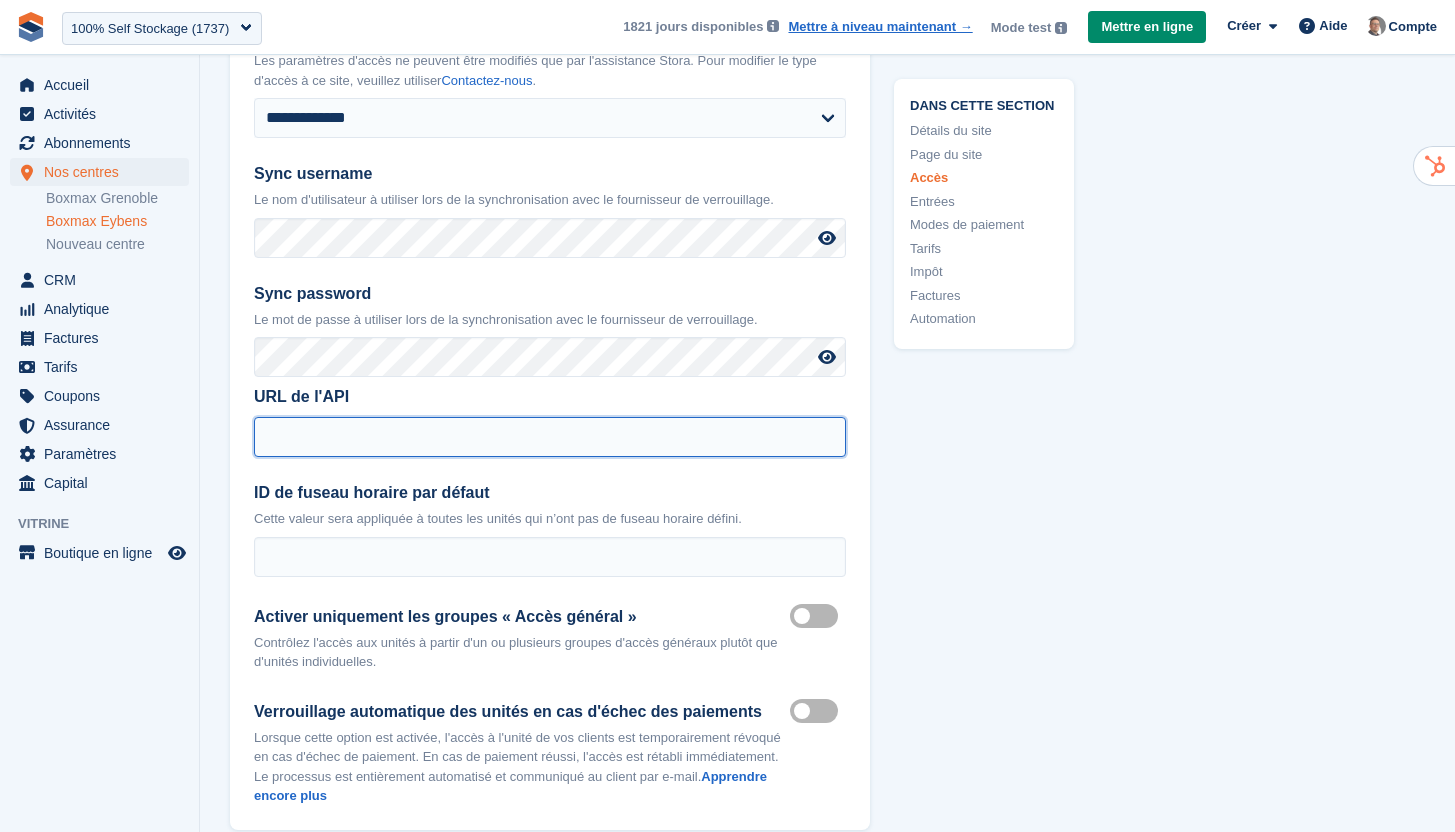 click on "URL de l'API" at bounding box center (550, 437) 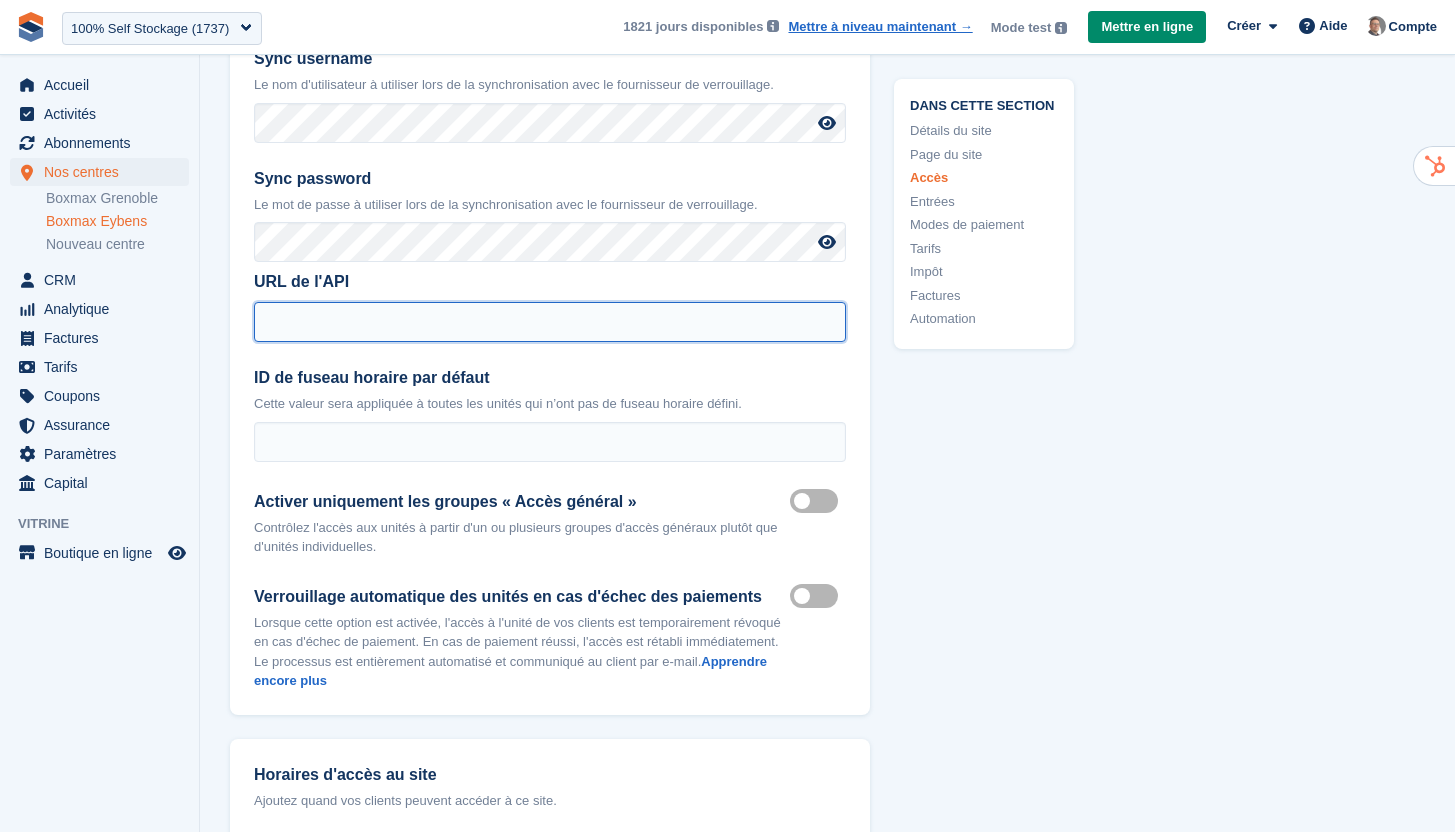 scroll, scrollTop: 4735, scrollLeft: 0, axis: vertical 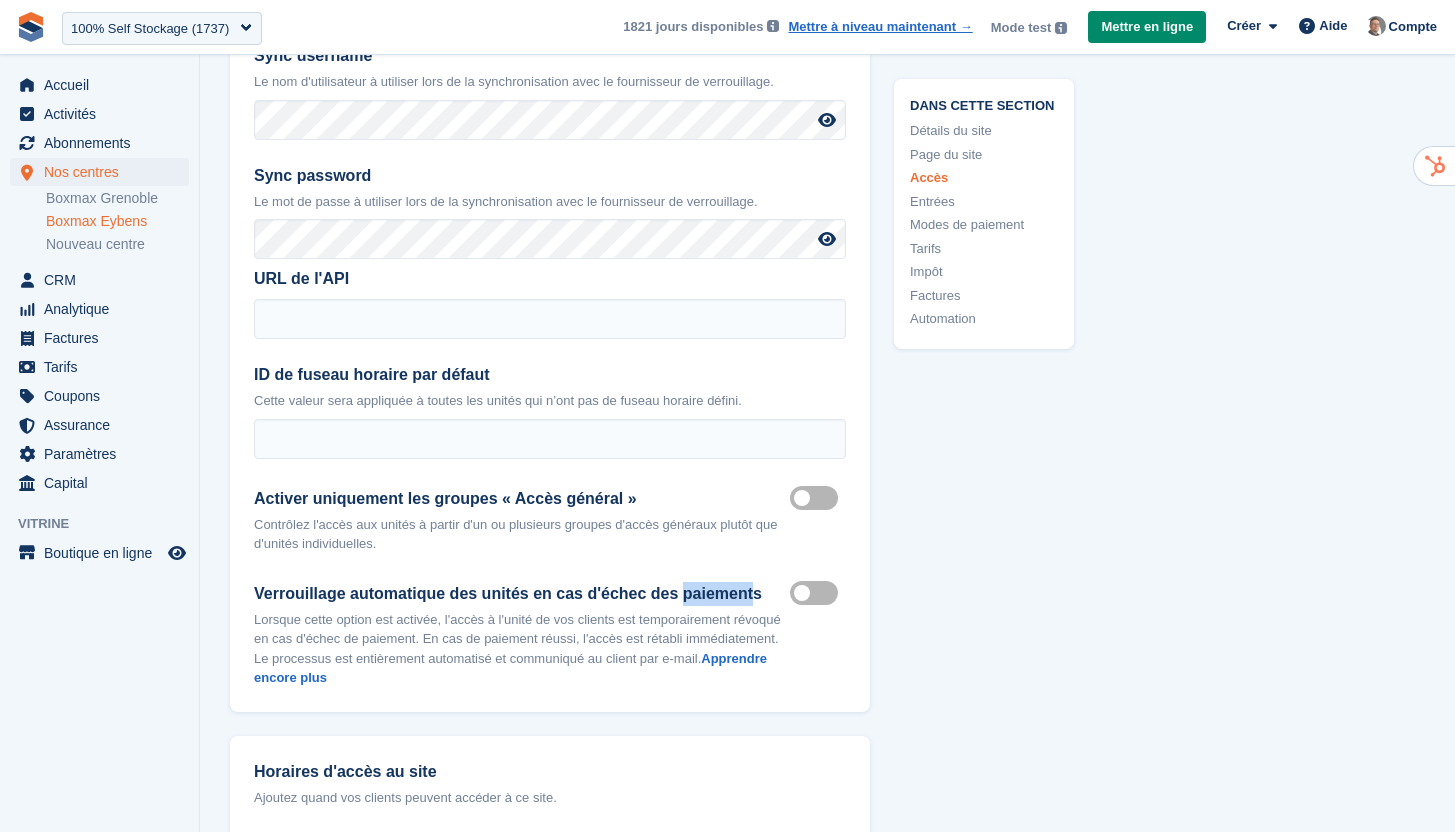 drag, startPoint x: 753, startPoint y: 624, endPoint x: 692, endPoint y: 627, distance: 61.073727 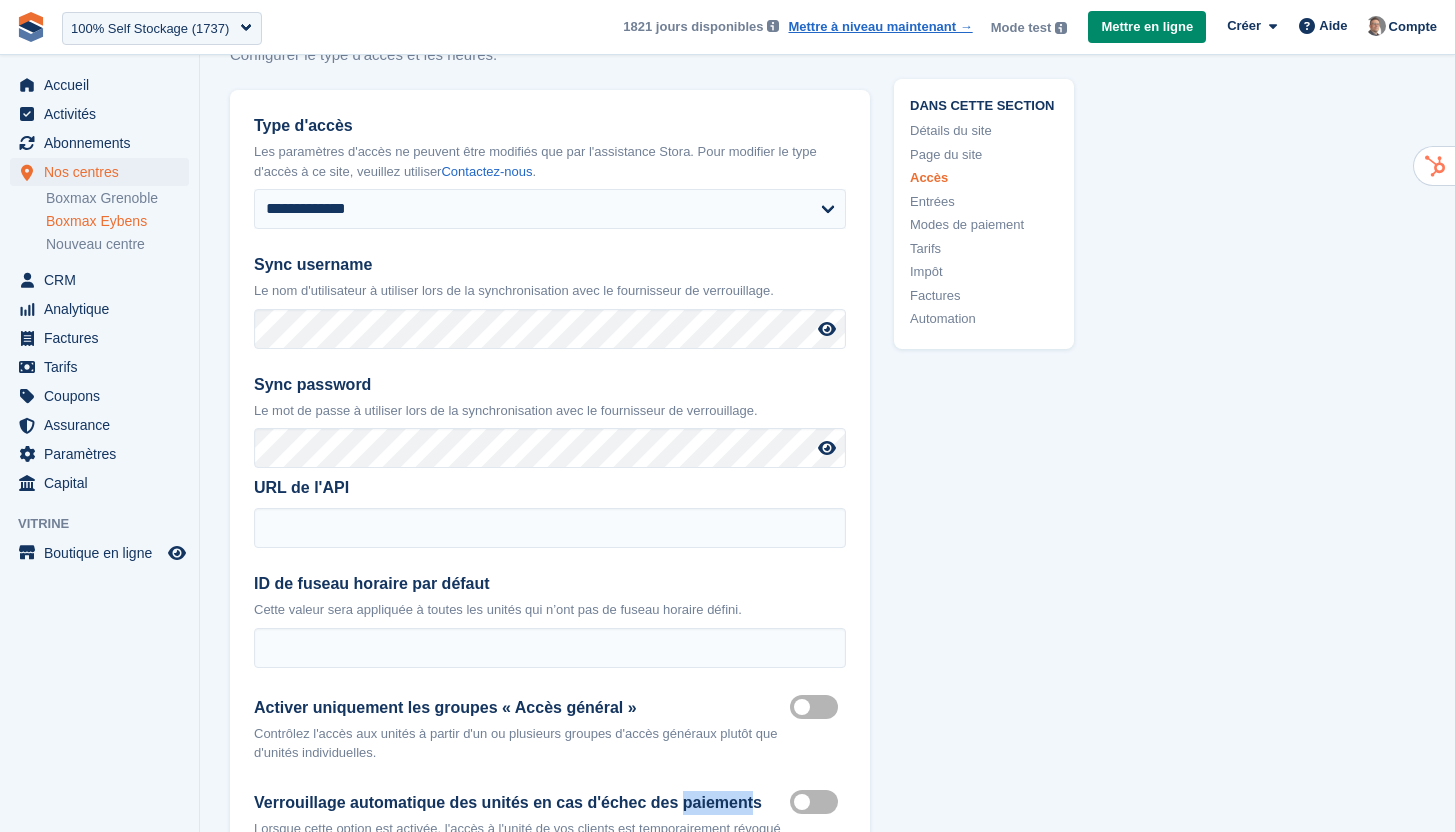 scroll, scrollTop: 4498, scrollLeft: 0, axis: vertical 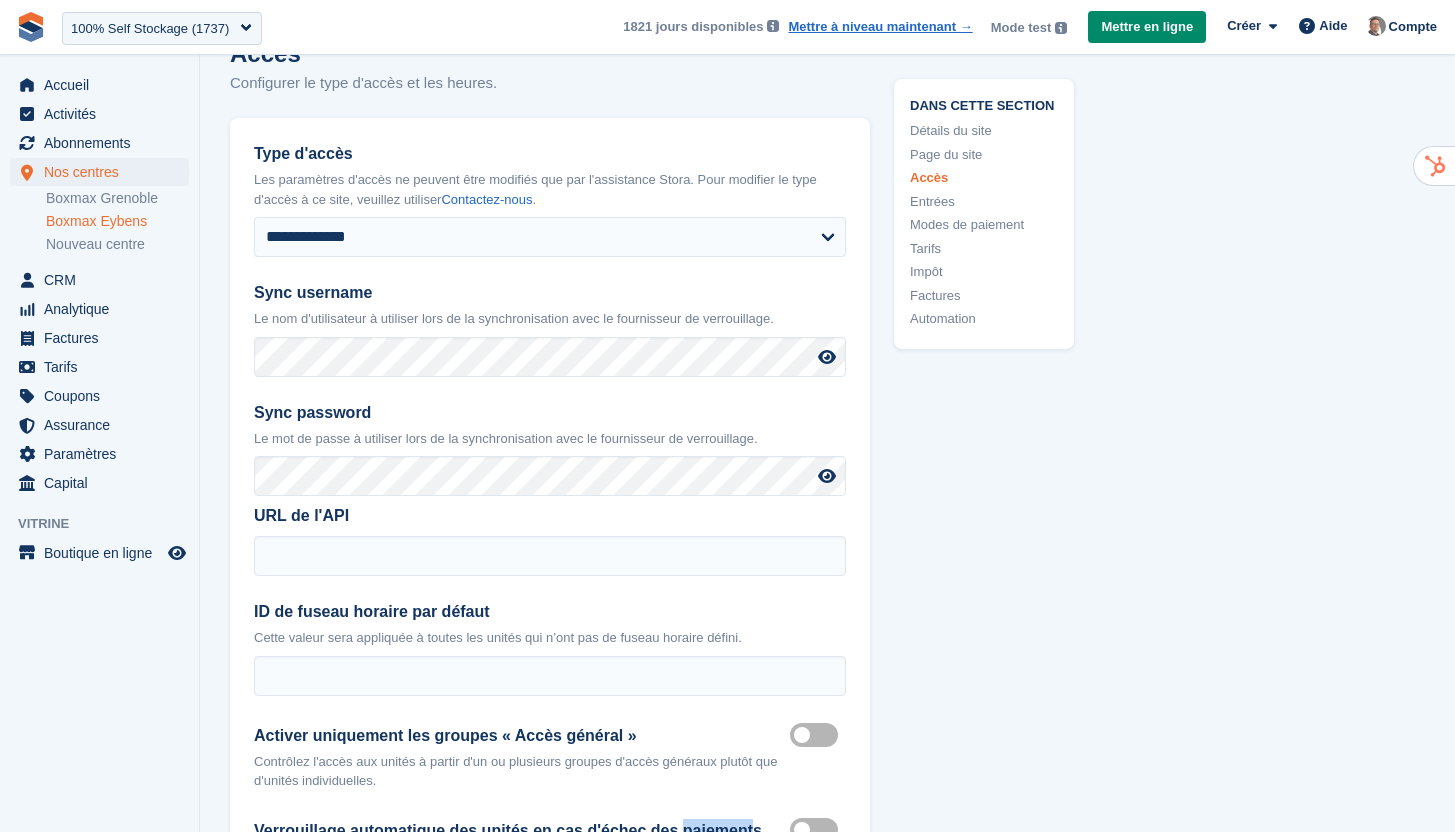 click on "Automation" at bounding box center (984, 319) 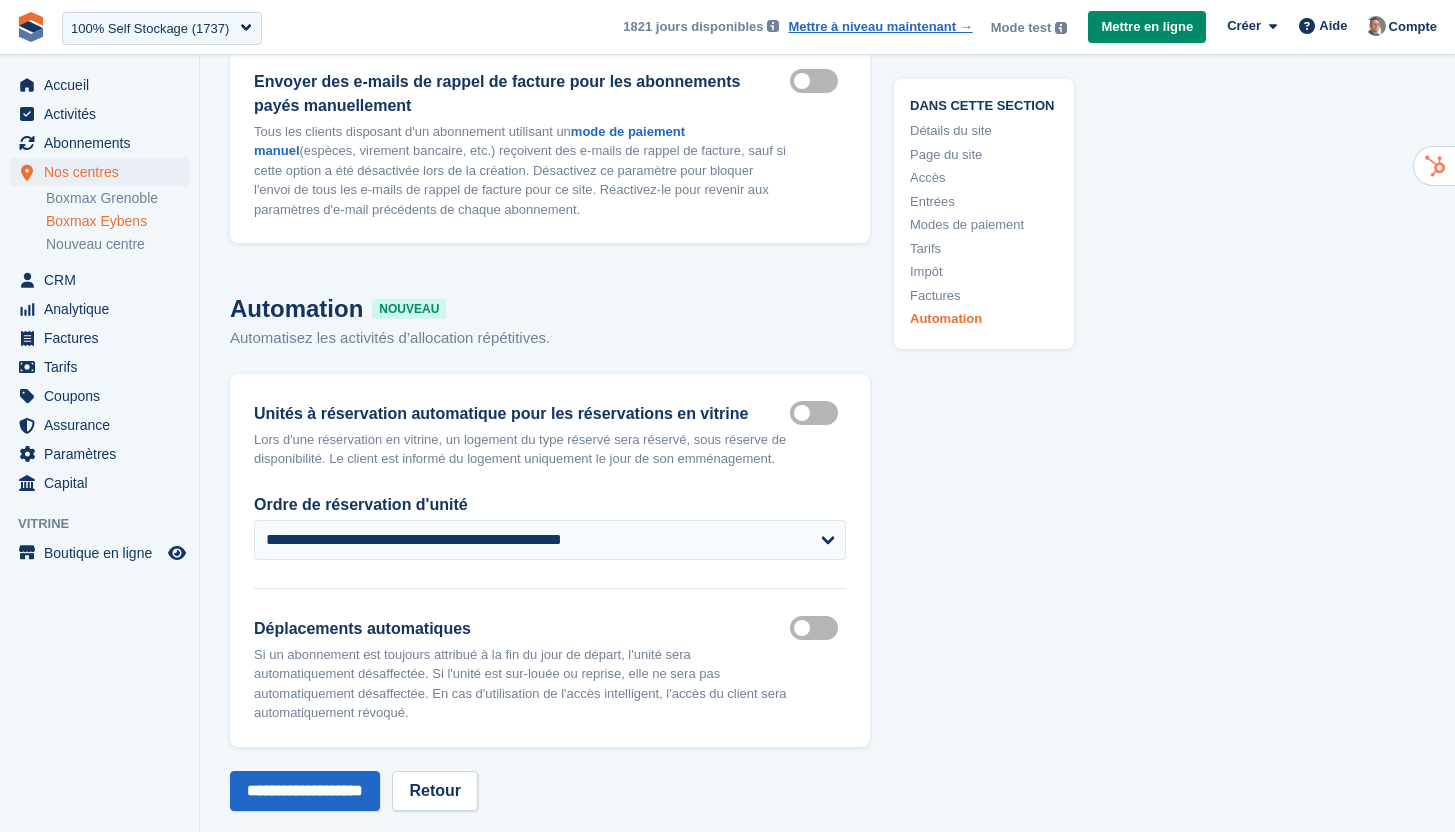 scroll, scrollTop: 9710, scrollLeft: 0, axis: vertical 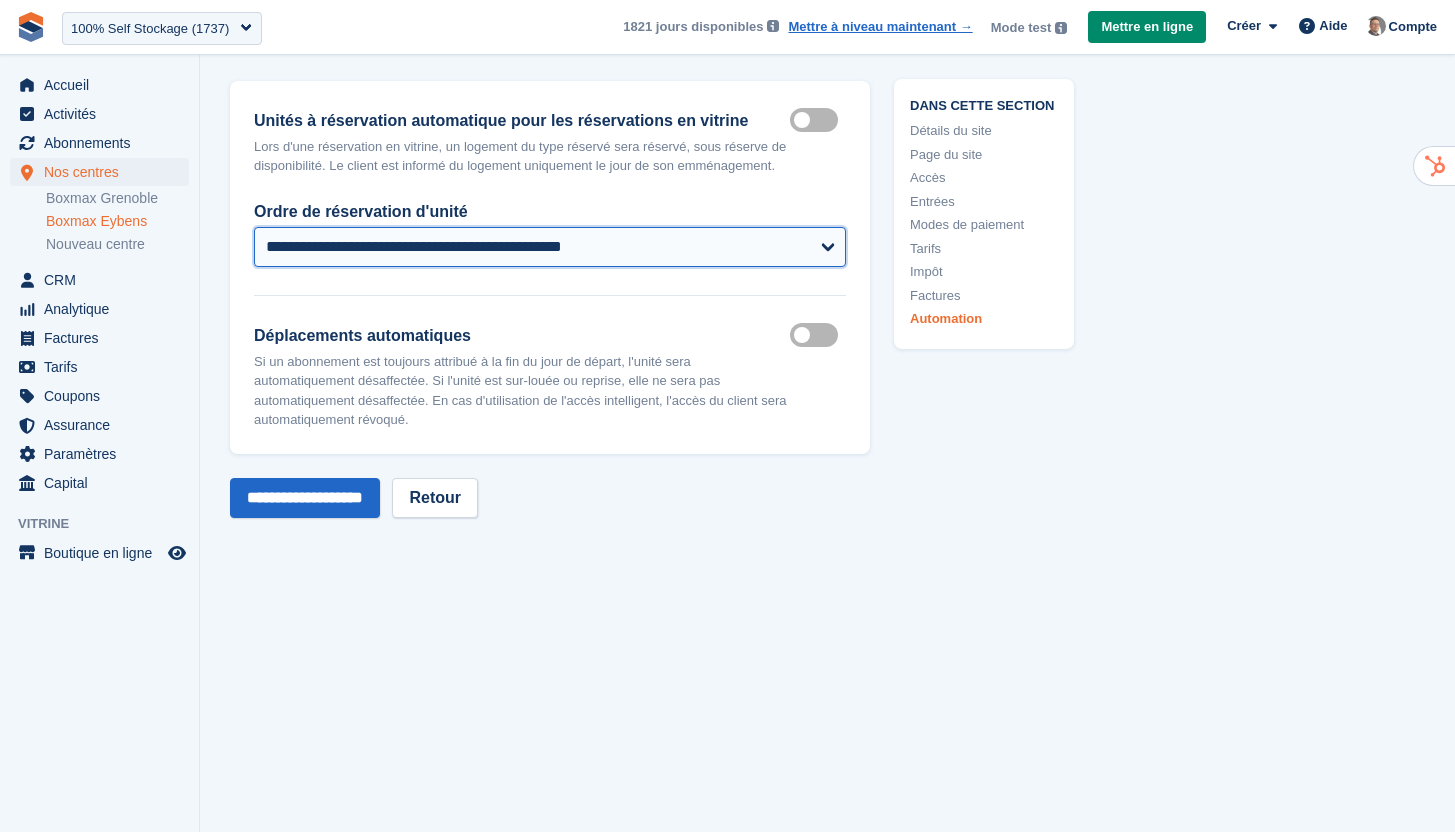 click on "**********" at bounding box center [550, 247] 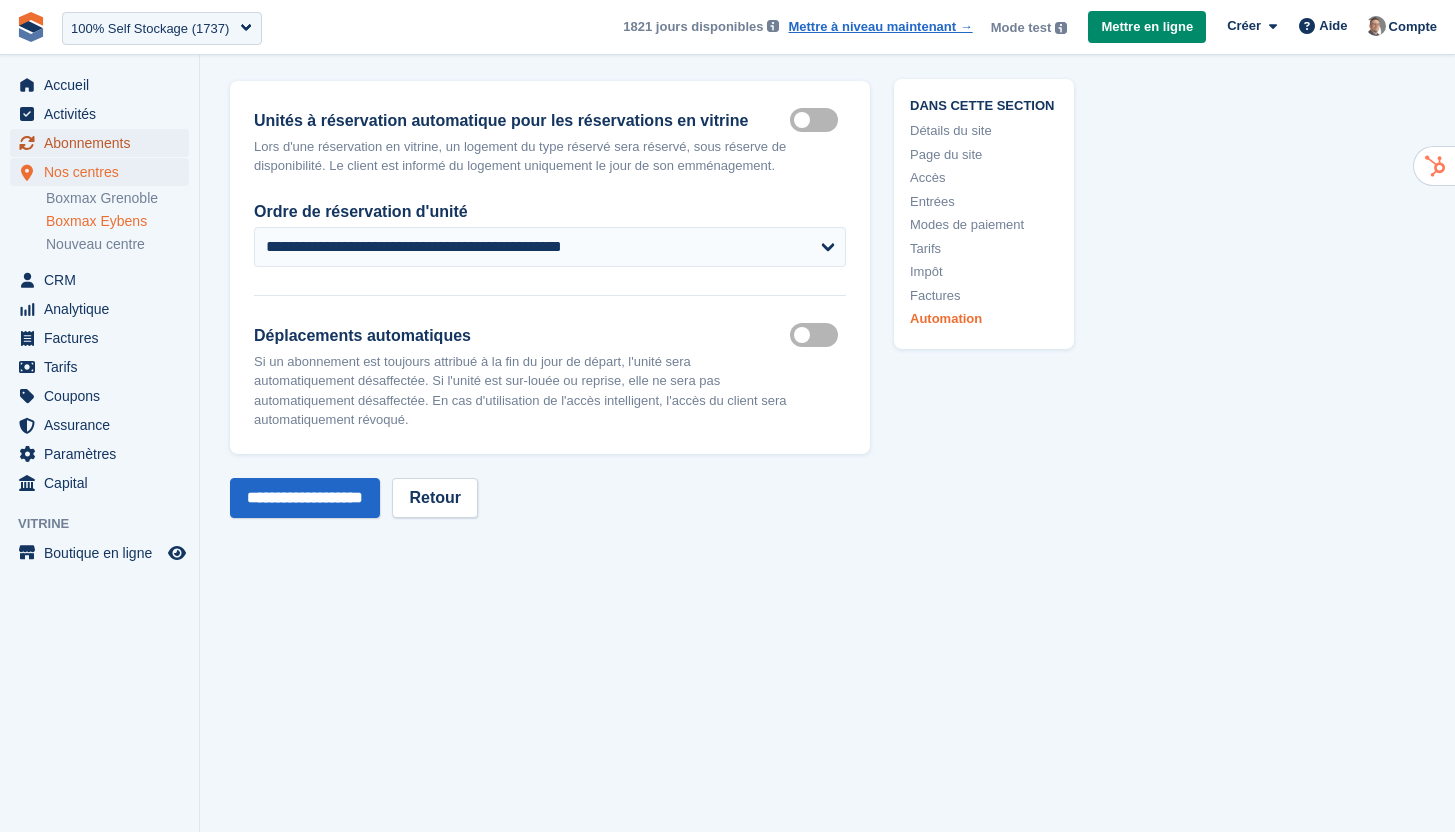 click on "Abonnements" at bounding box center [104, 143] 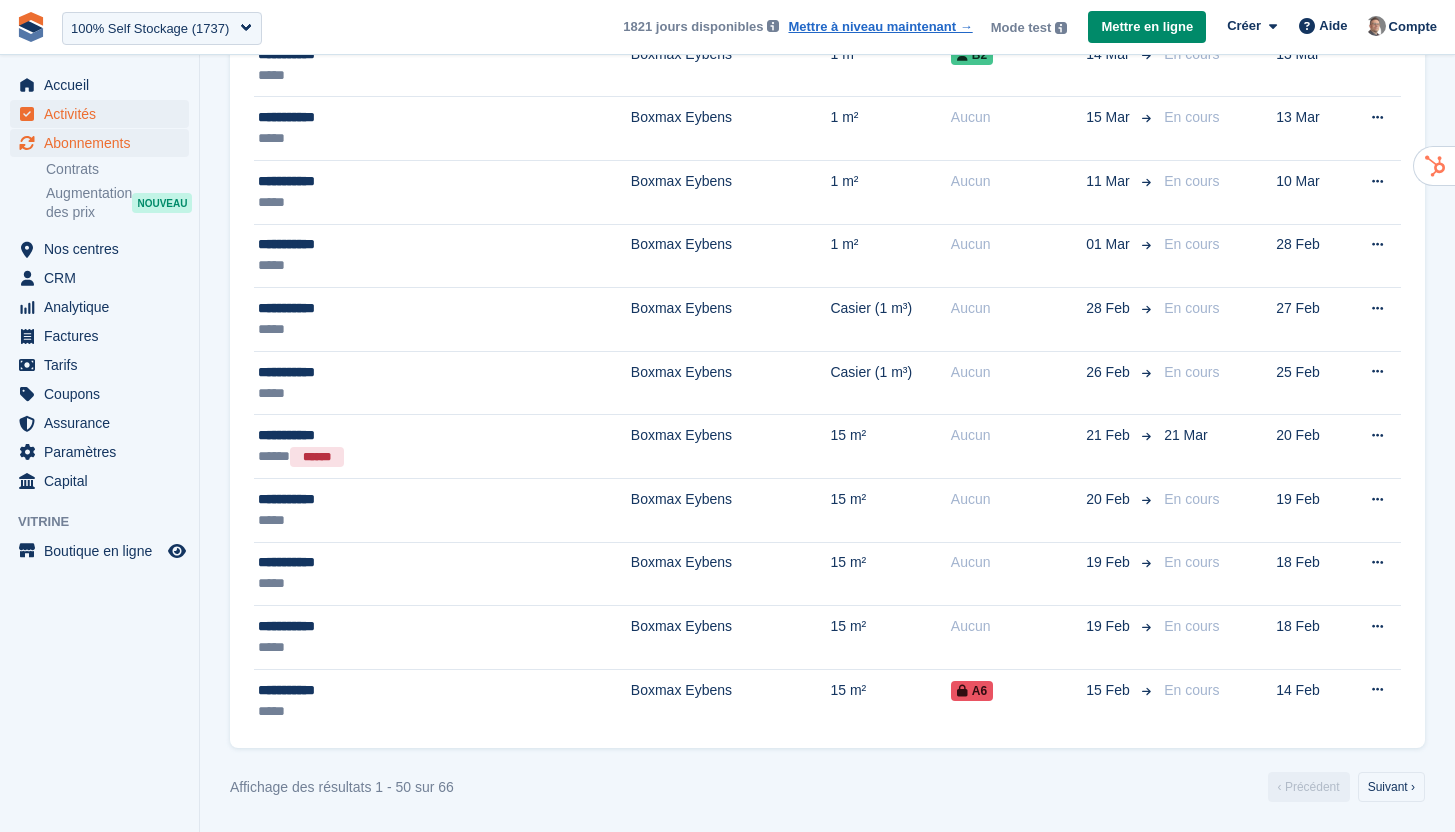 scroll, scrollTop: 0, scrollLeft: 0, axis: both 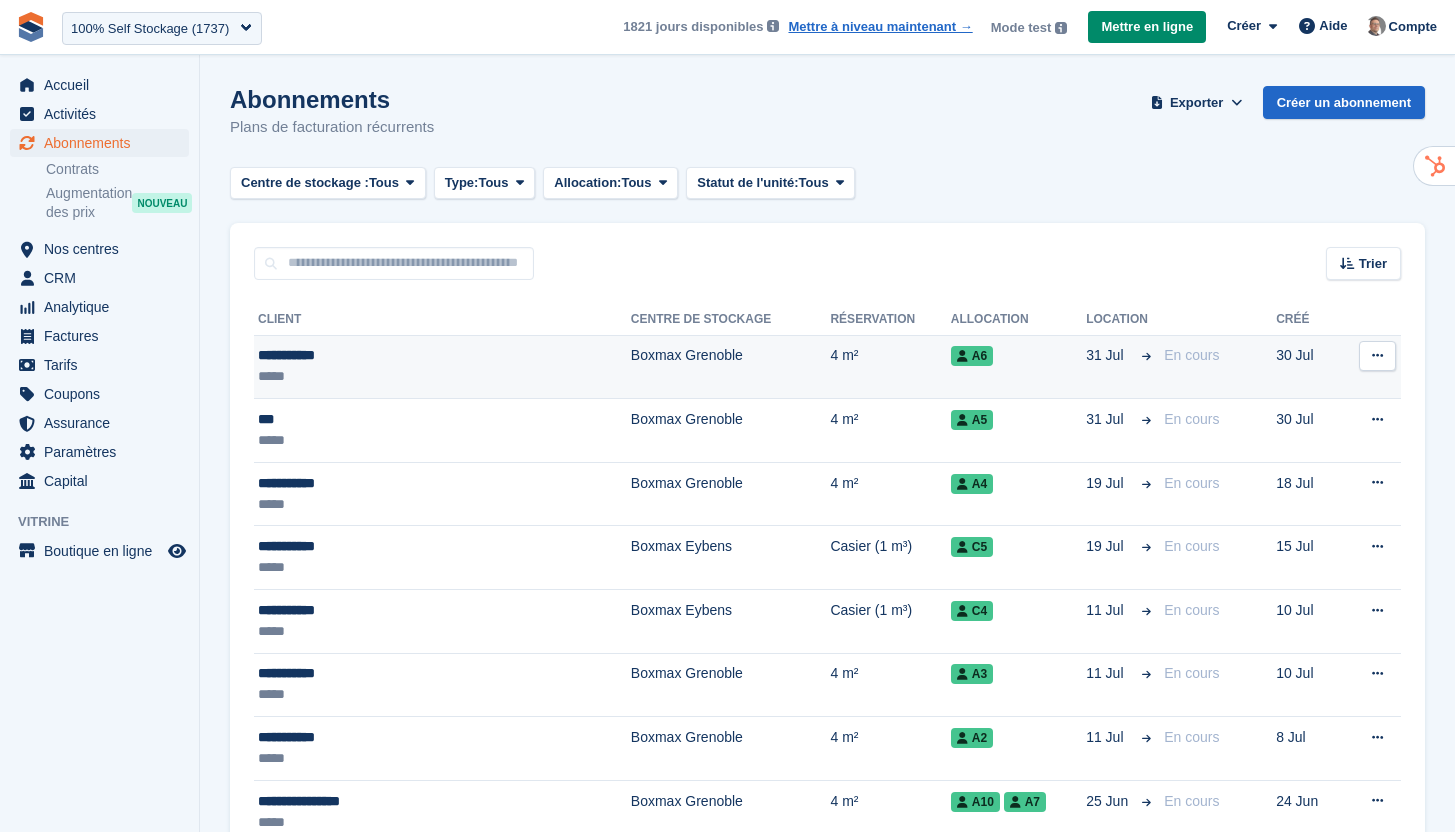click on "Boxmax Grenoble" at bounding box center [731, 367] 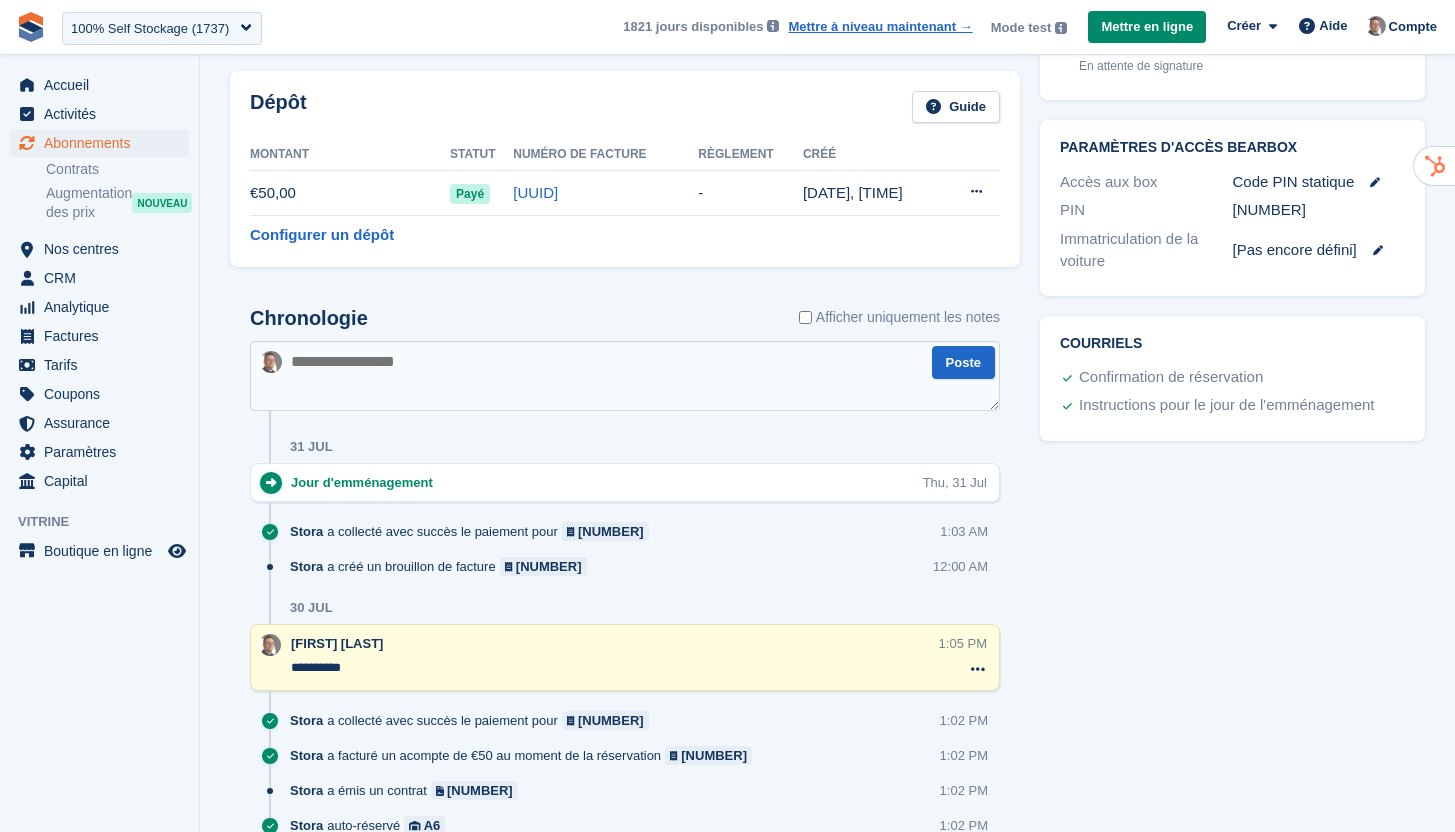 scroll, scrollTop: 943, scrollLeft: 0, axis: vertical 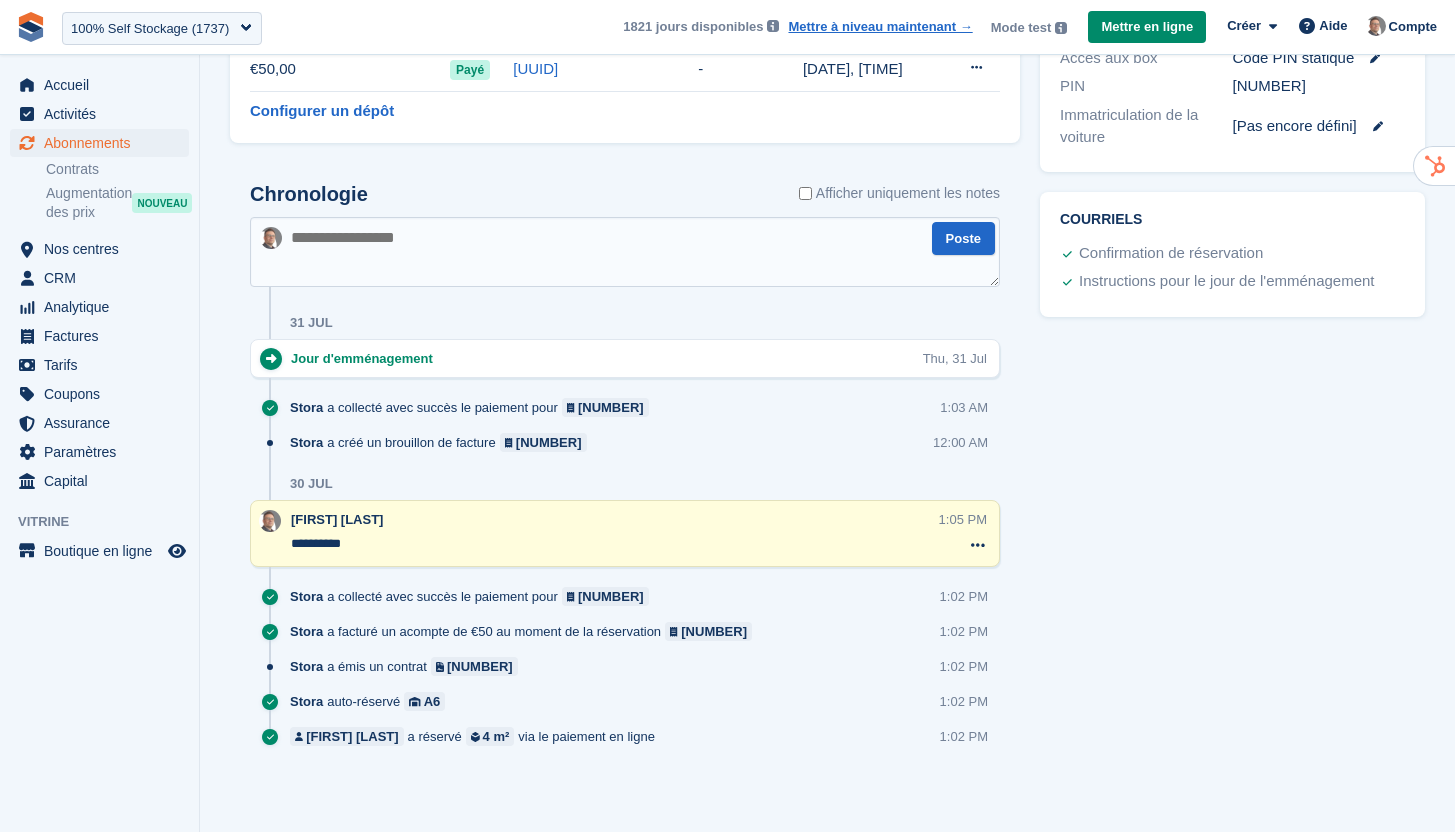 click at bounding box center [625, 252] 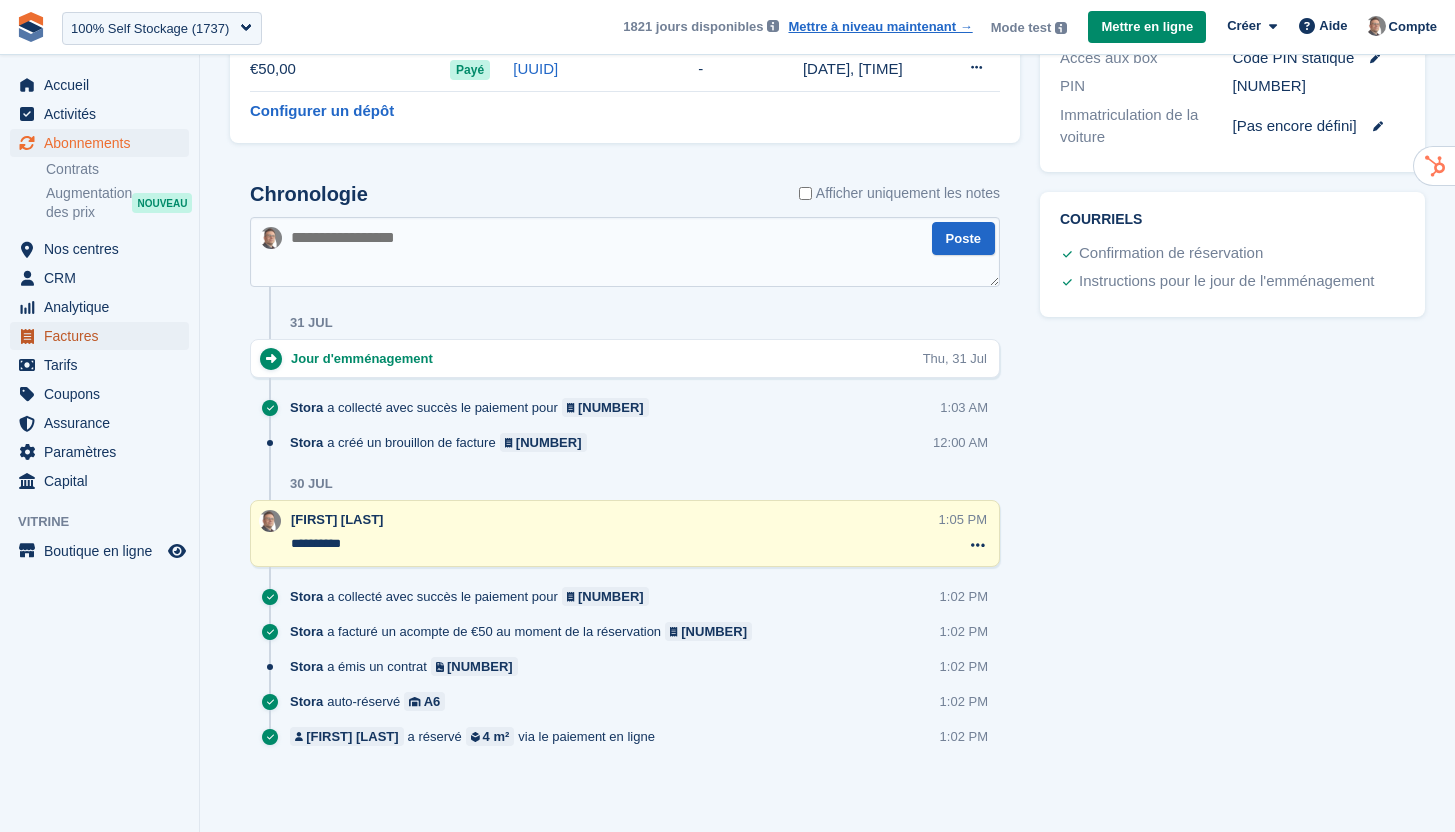 click on "Factures" at bounding box center (104, 336) 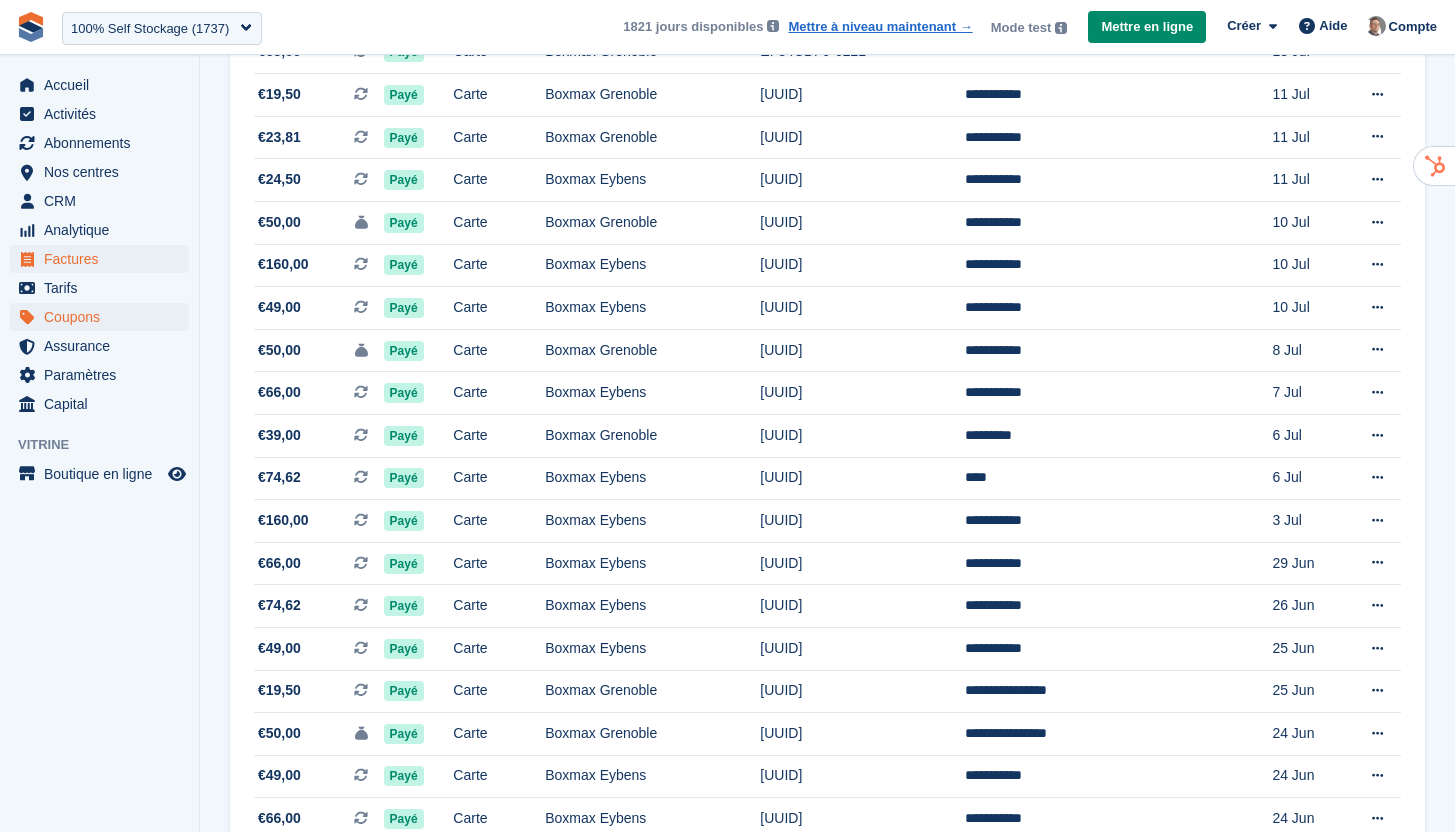 scroll, scrollTop: 0, scrollLeft: 0, axis: both 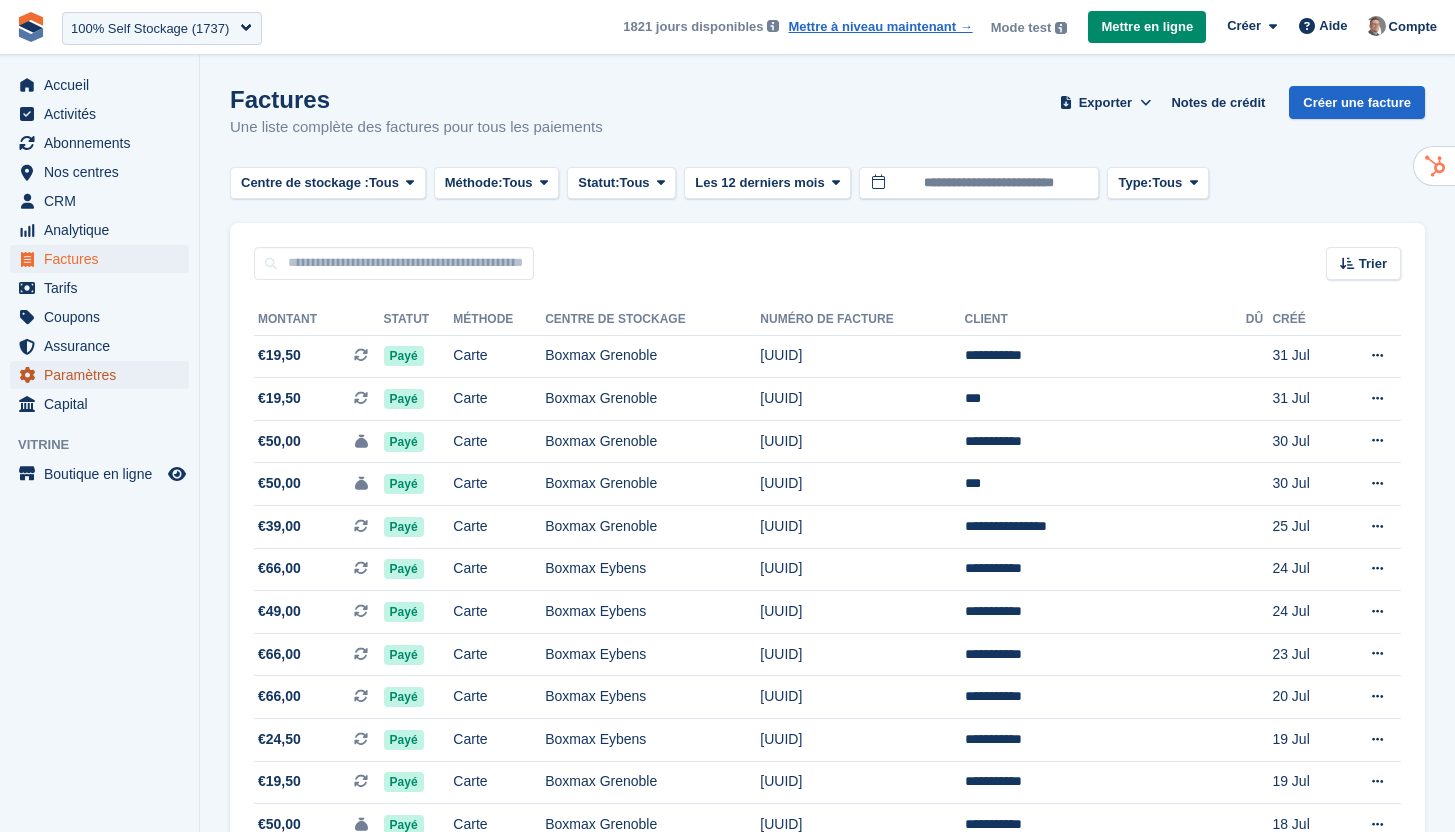 click on "Paramètres" at bounding box center (104, 375) 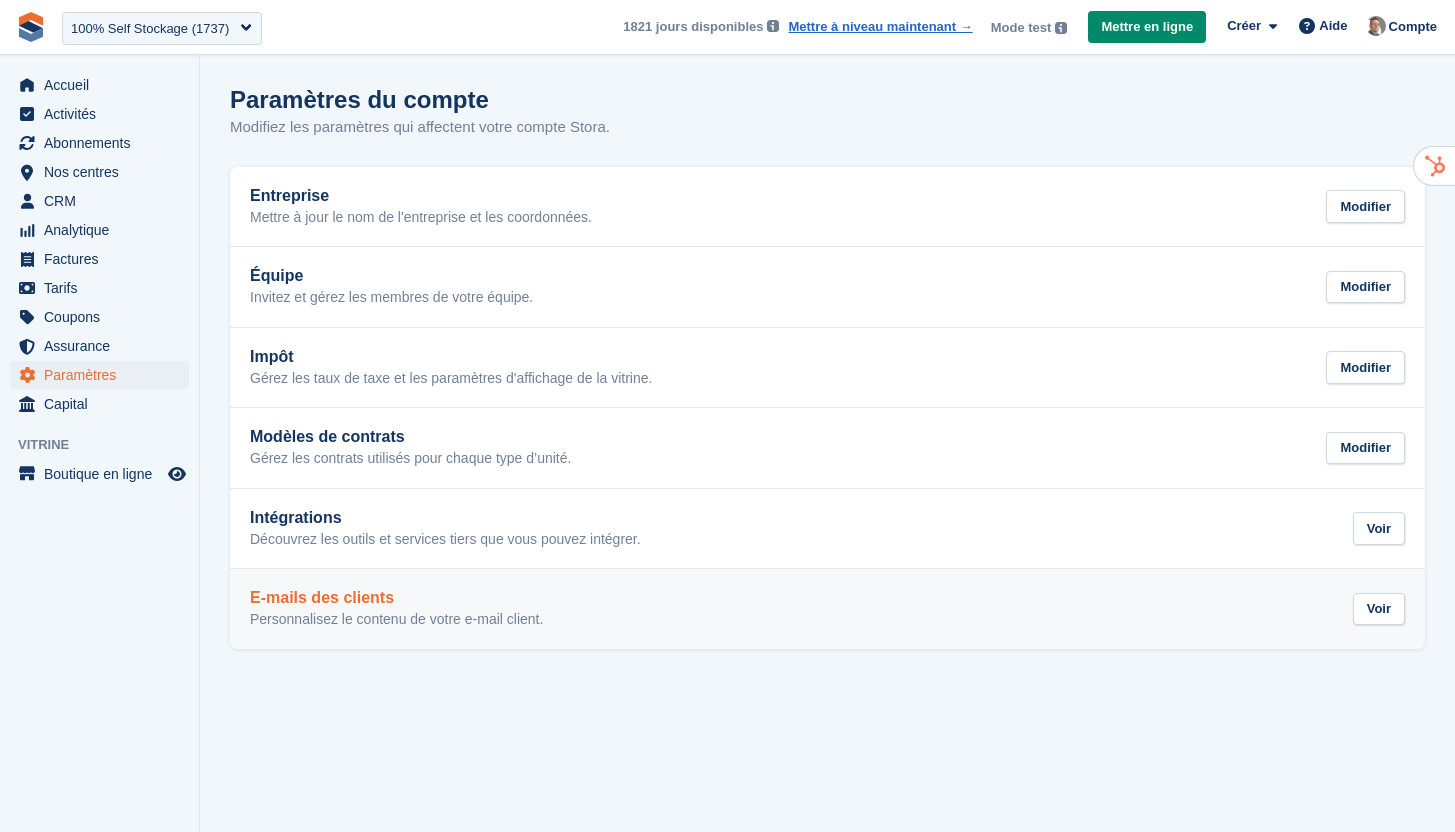 click on "Personnalisez le contenu de votre e-mail client." at bounding box center [396, 620] 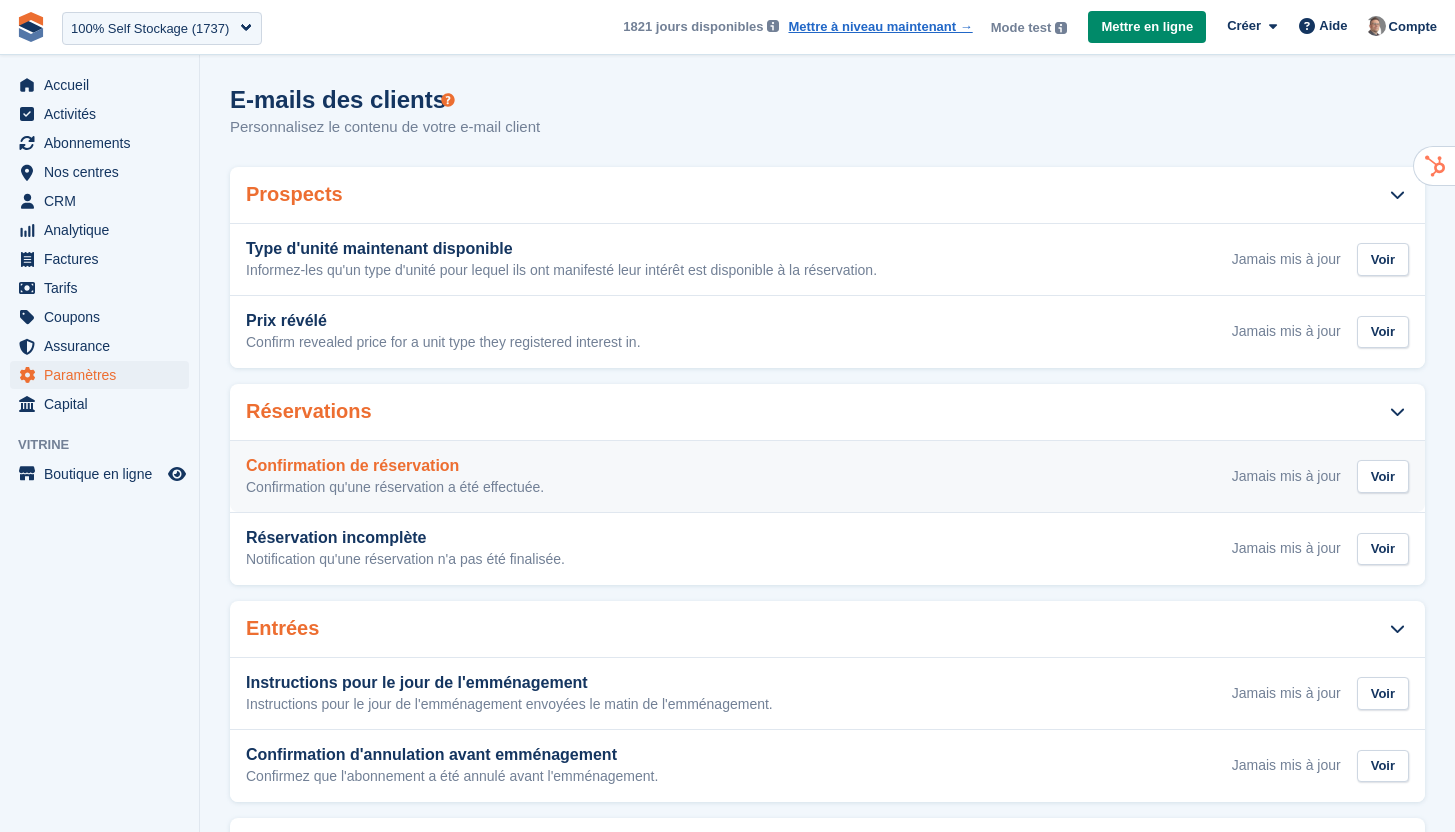 click on "Confirmation de réservation
Confirmation qu'une réservation a été effectuée.
Jamais mis à jour
Voir" at bounding box center (827, 477) 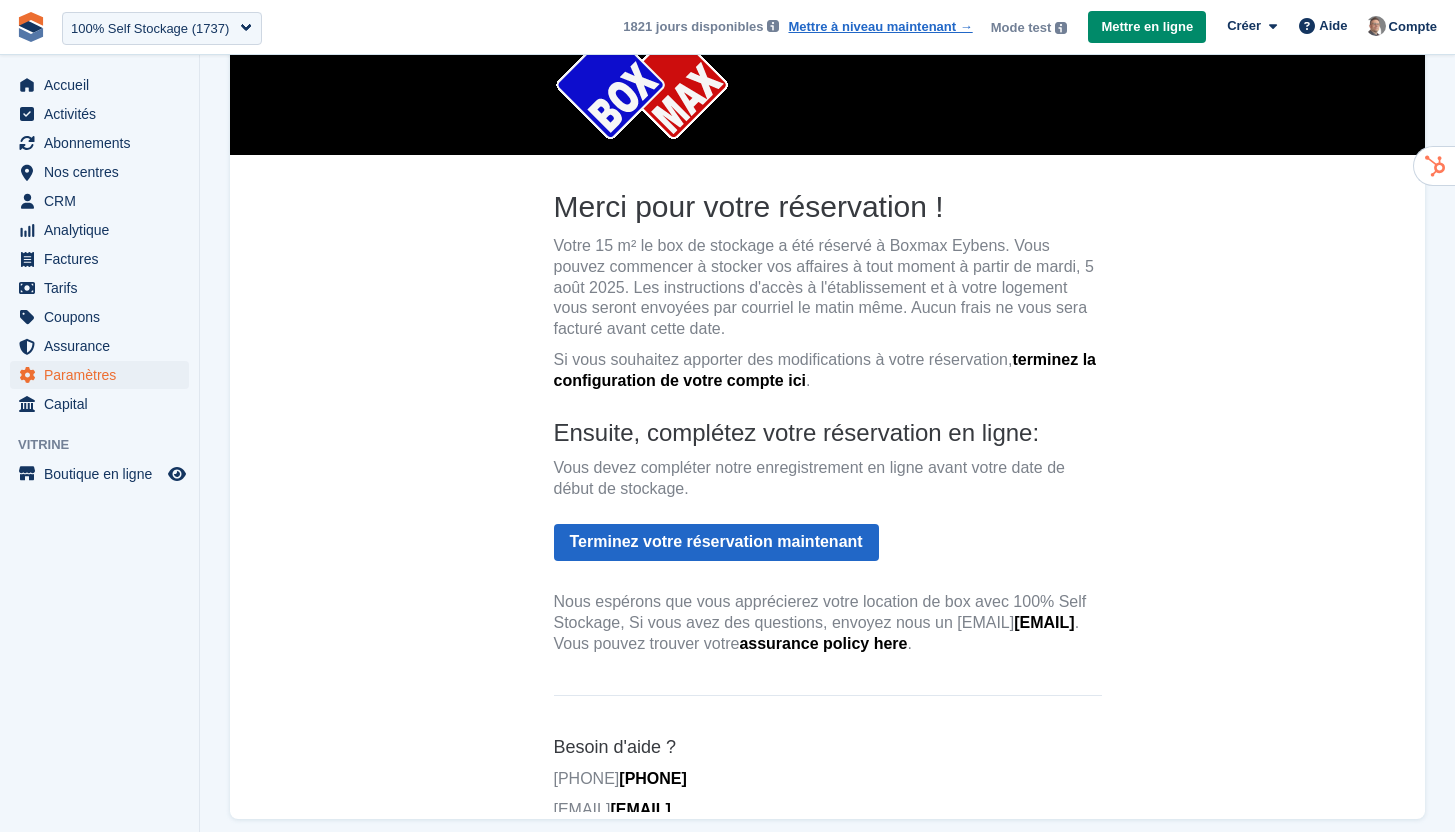 scroll, scrollTop: 0, scrollLeft: 0, axis: both 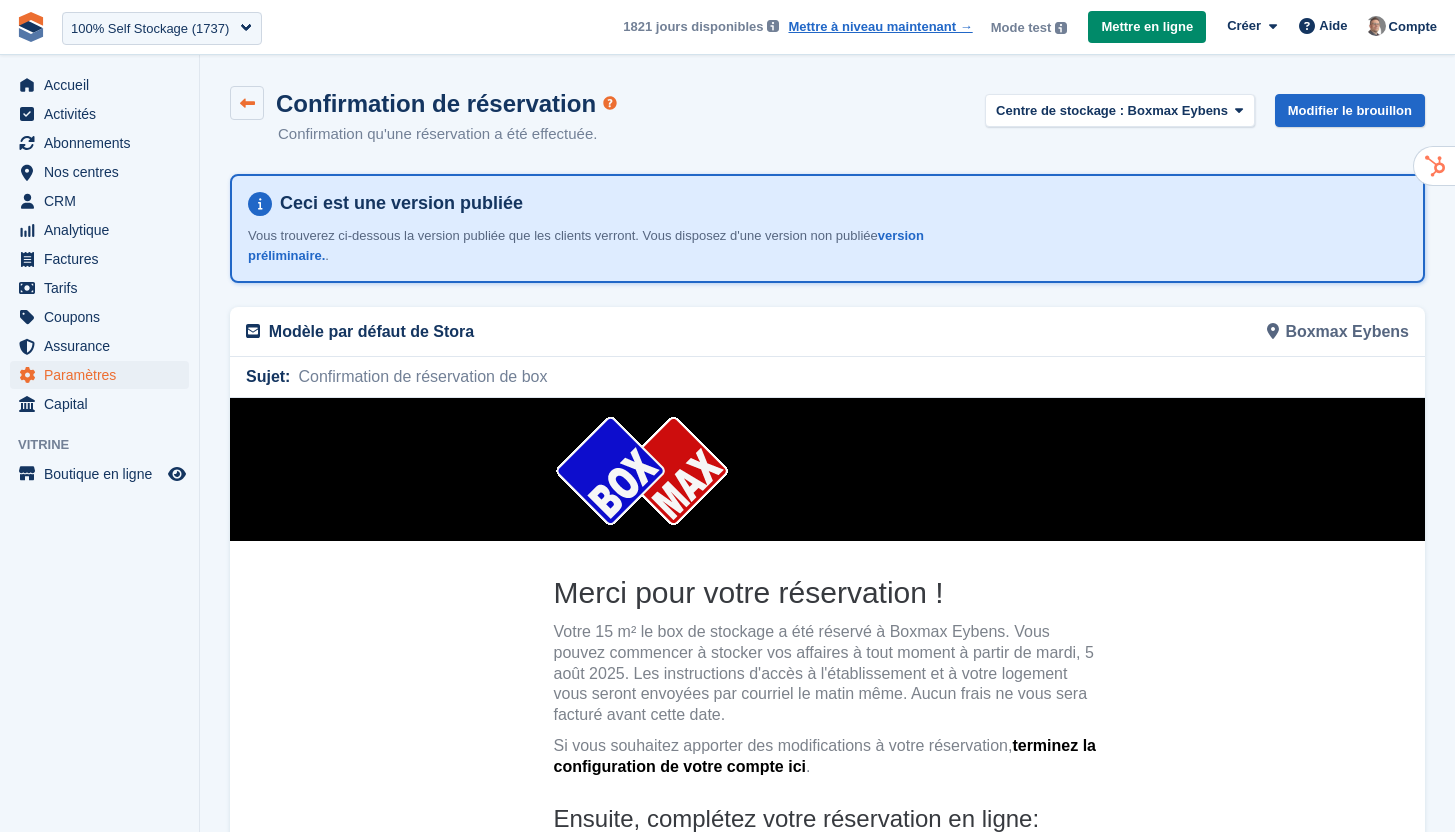 click at bounding box center (247, 103) 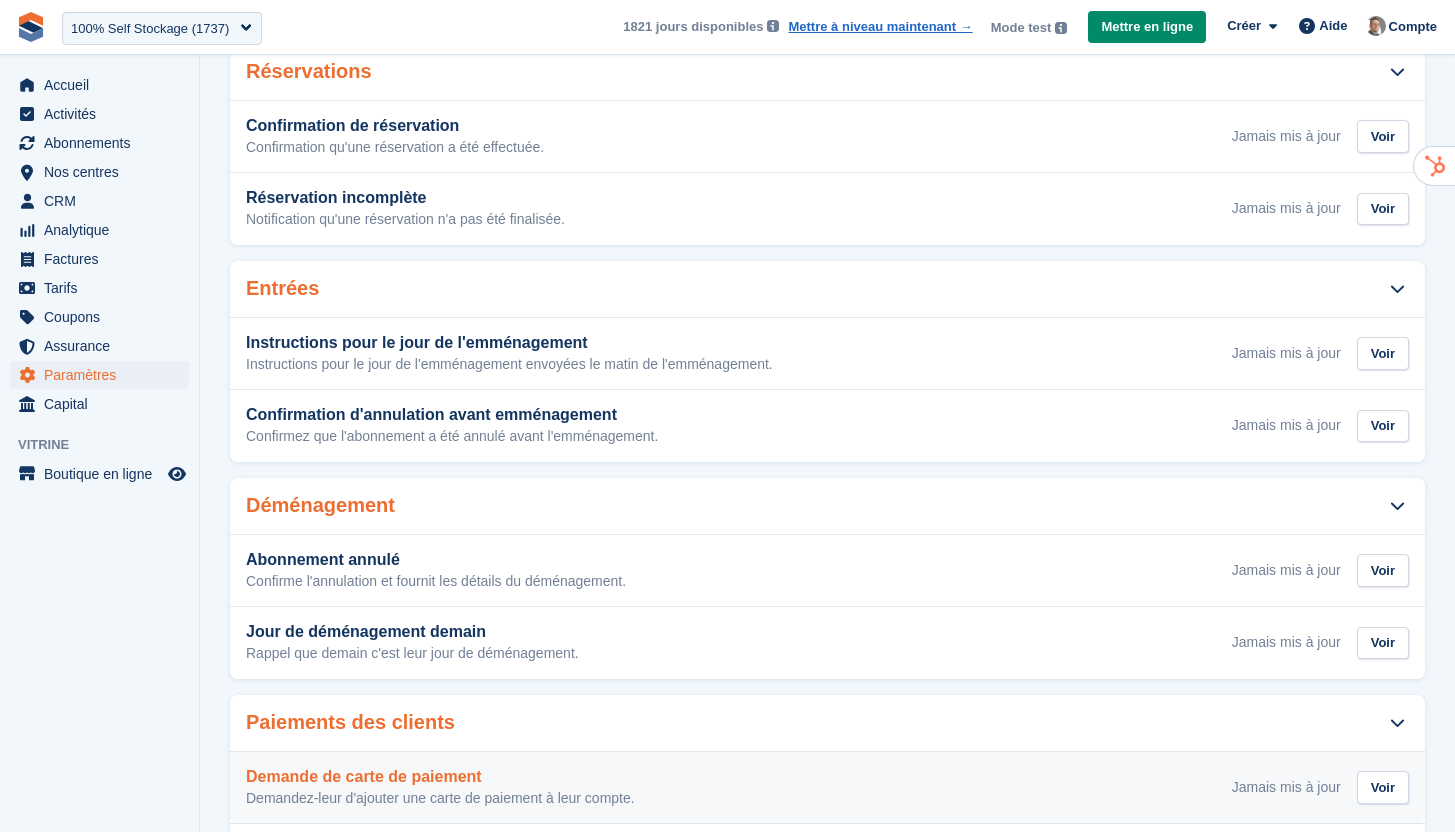 scroll, scrollTop: 0, scrollLeft: 0, axis: both 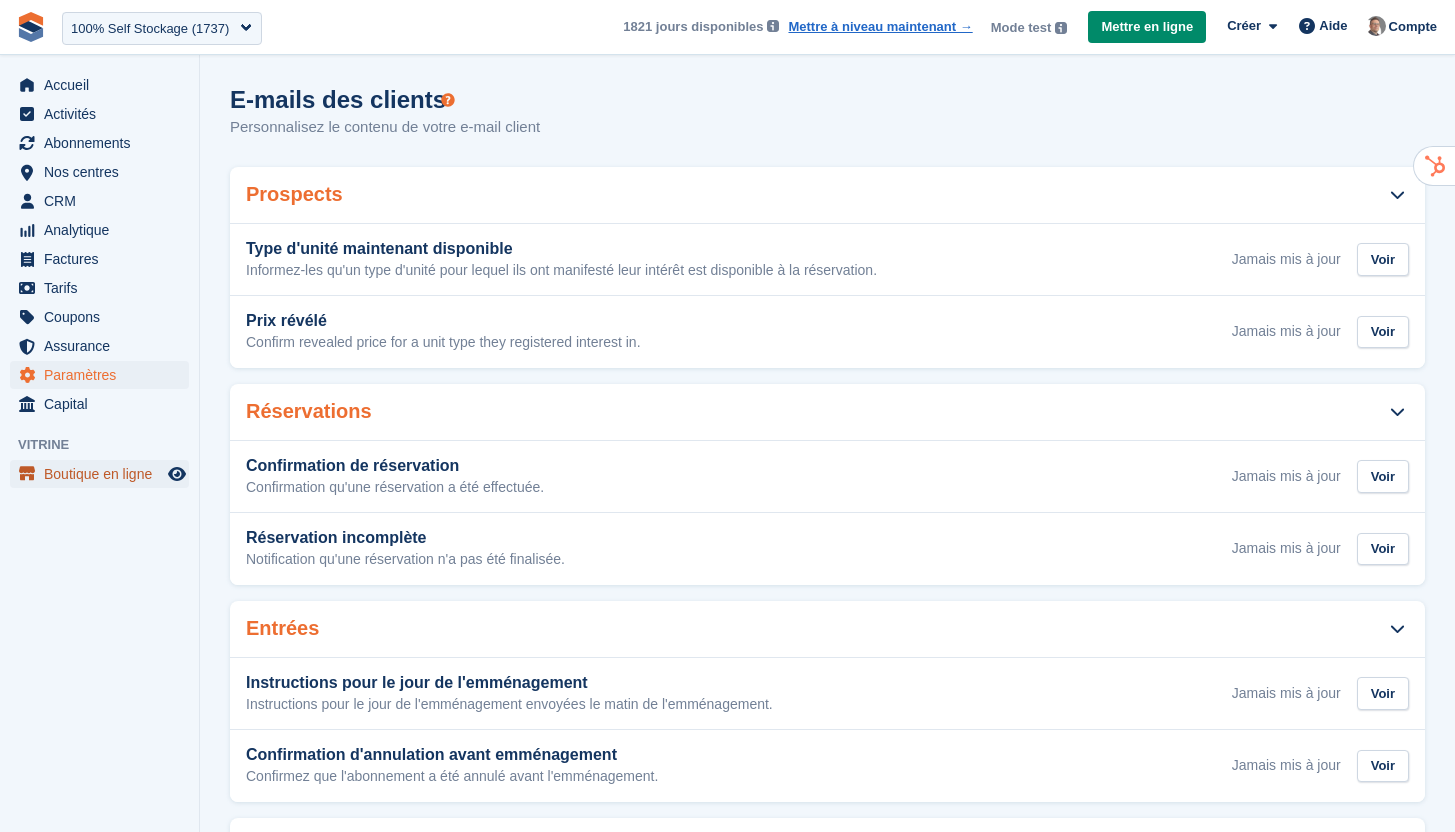 click on "Boutique en ligne" at bounding box center [104, 474] 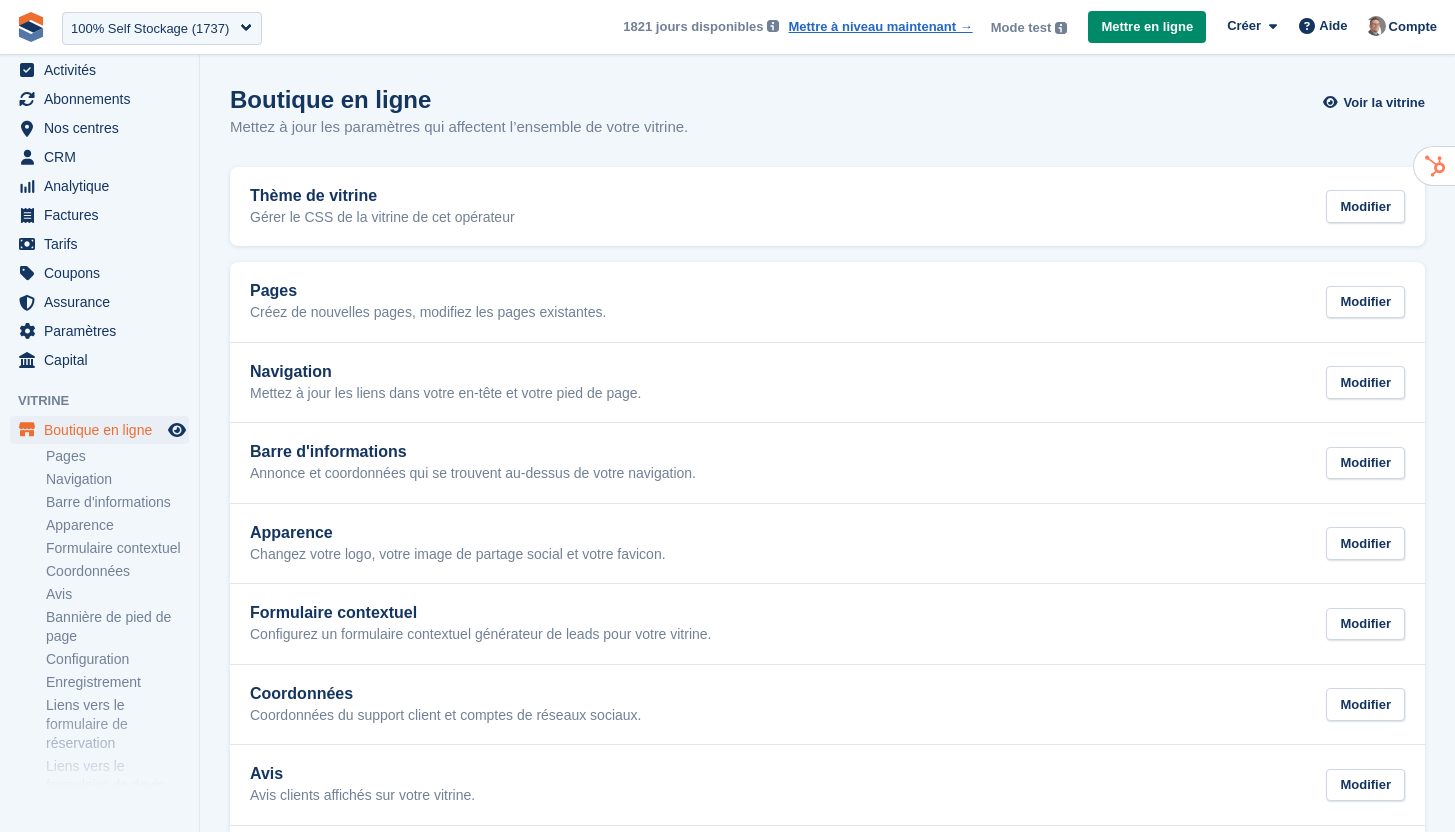 scroll, scrollTop: 45, scrollLeft: 0, axis: vertical 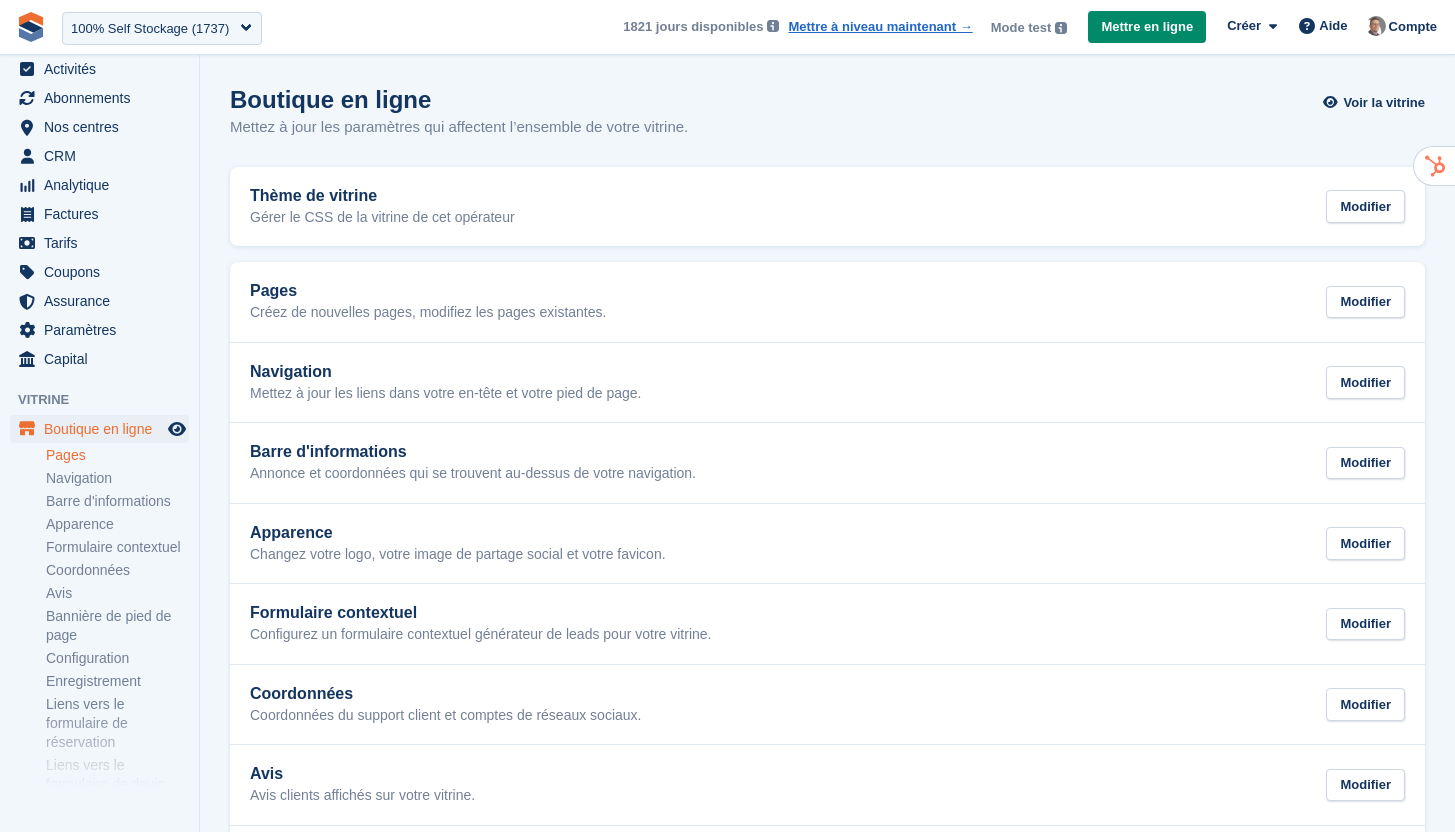 click on "Pages" at bounding box center [117, 455] 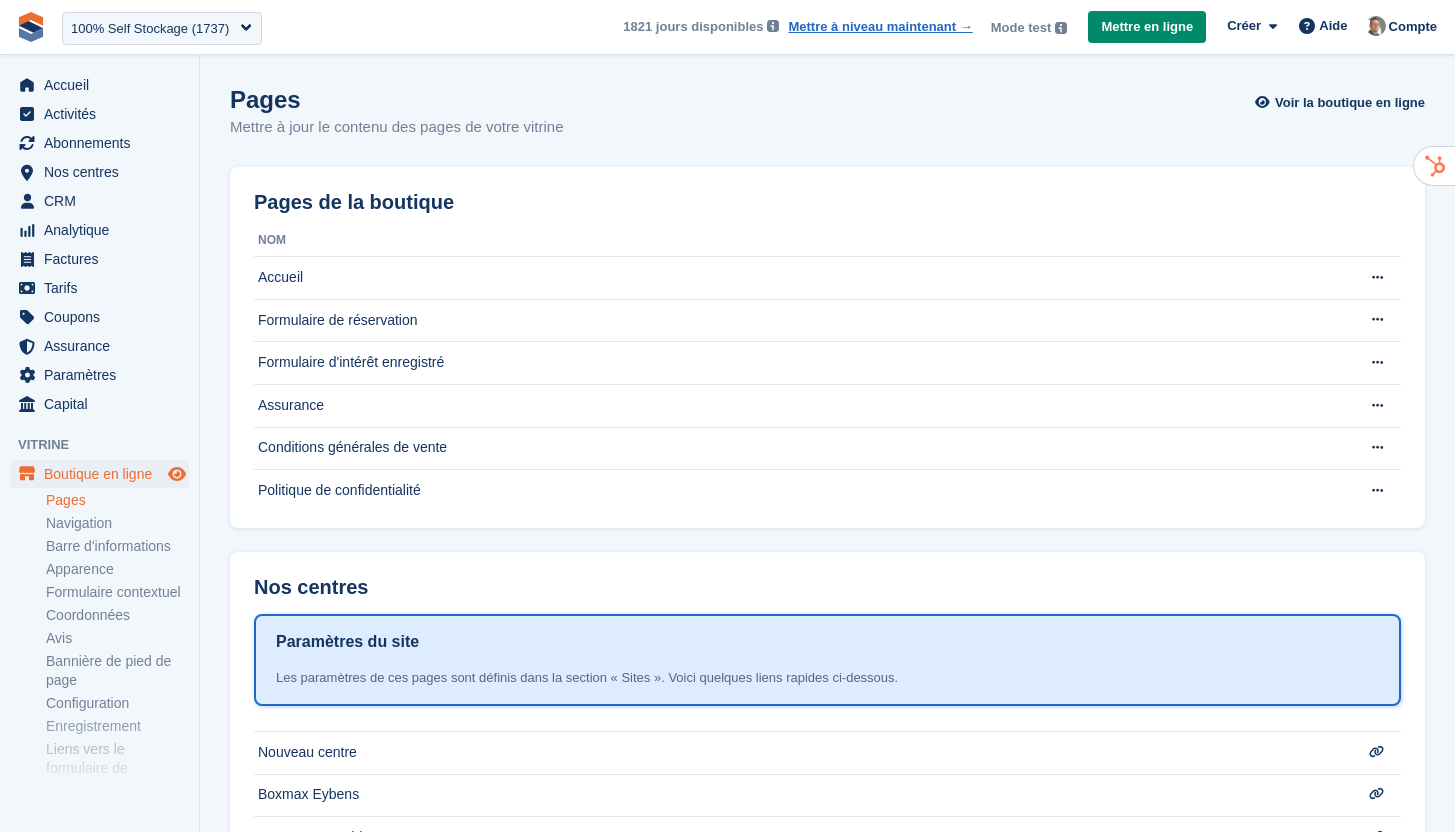click at bounding box center (177, 474) 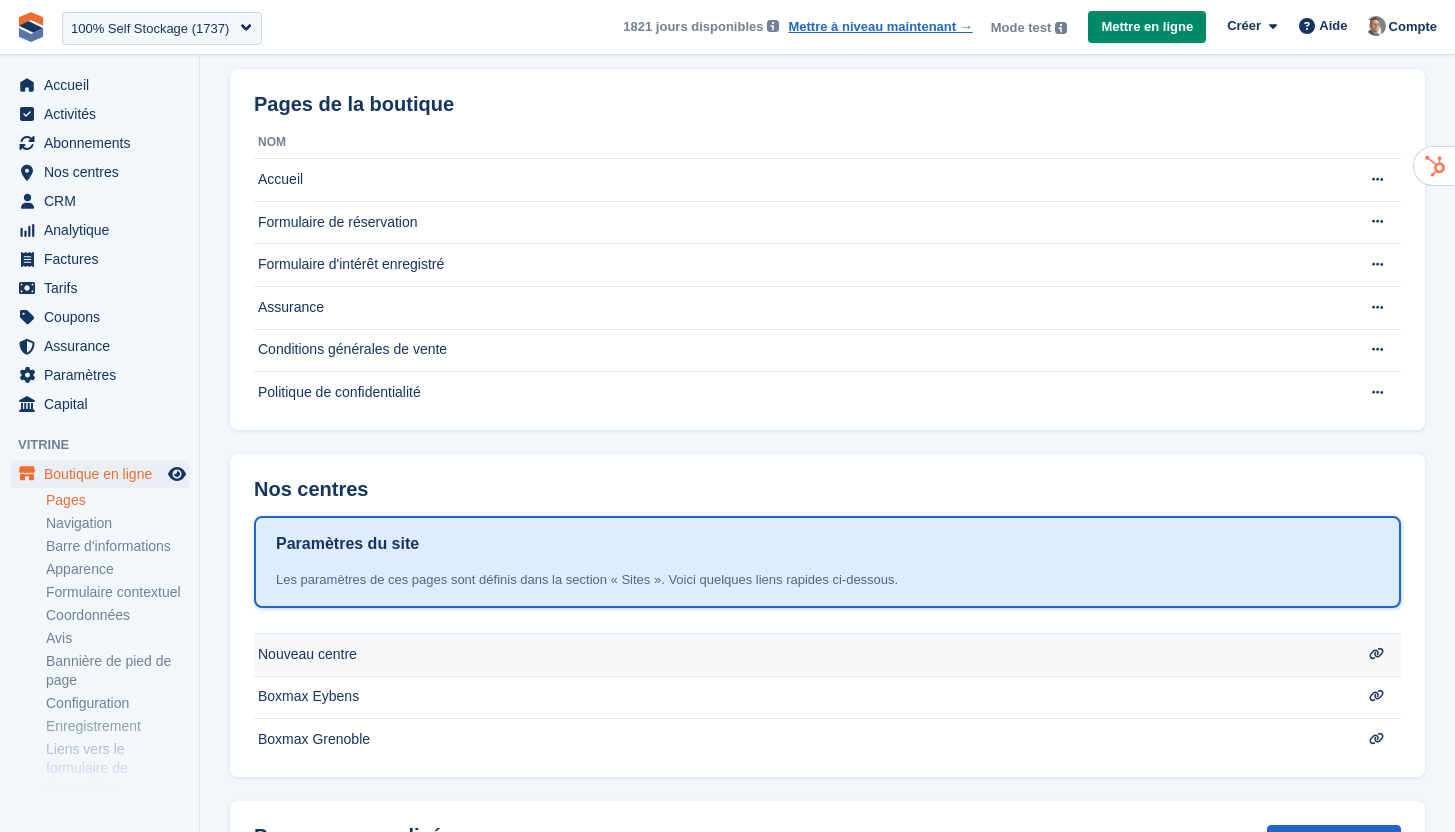 scroll, scrollTop: 239, scrollLeft: 0, axis: vertical 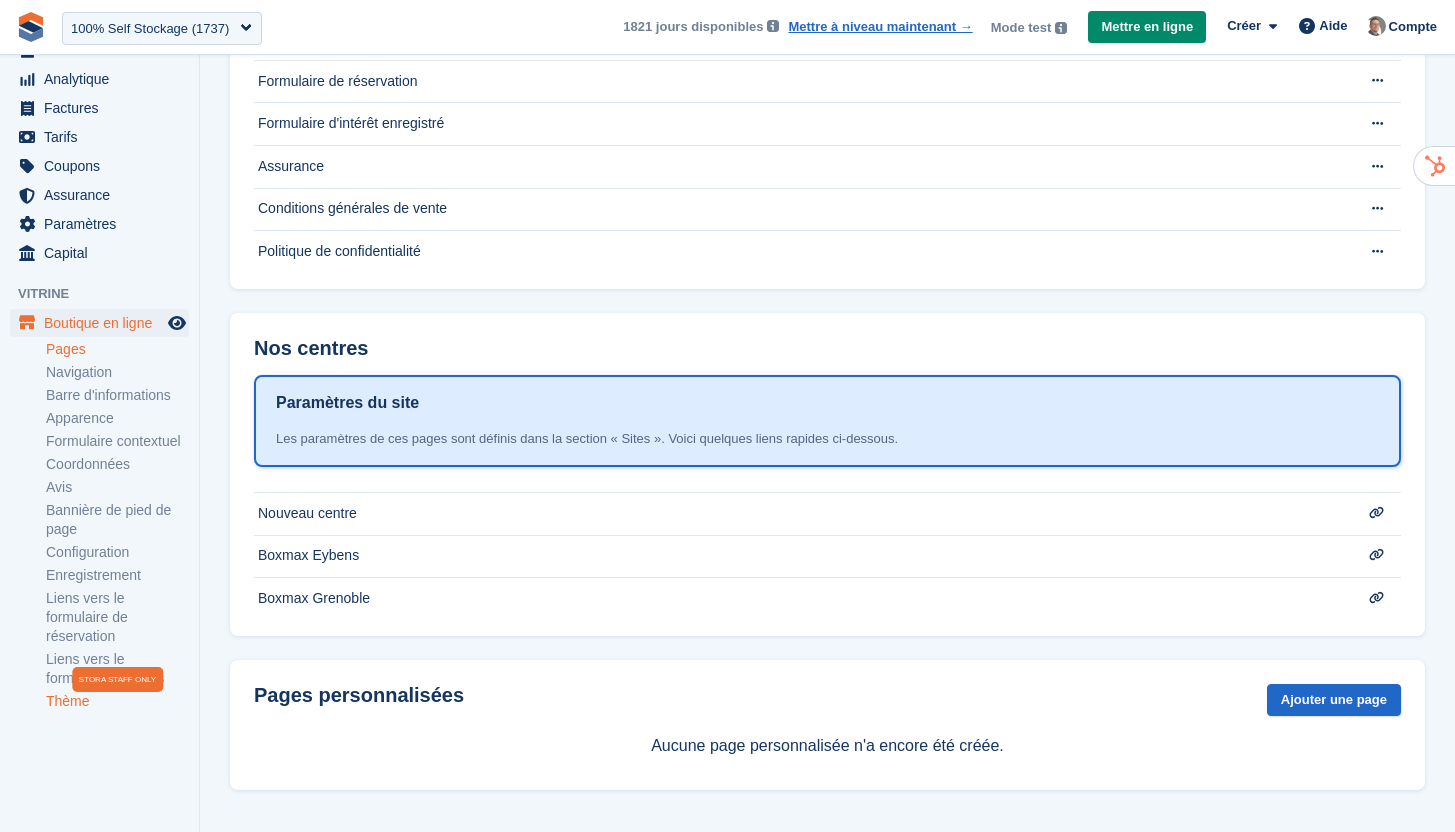 click on "Thème" at bounding box center [117, 701] 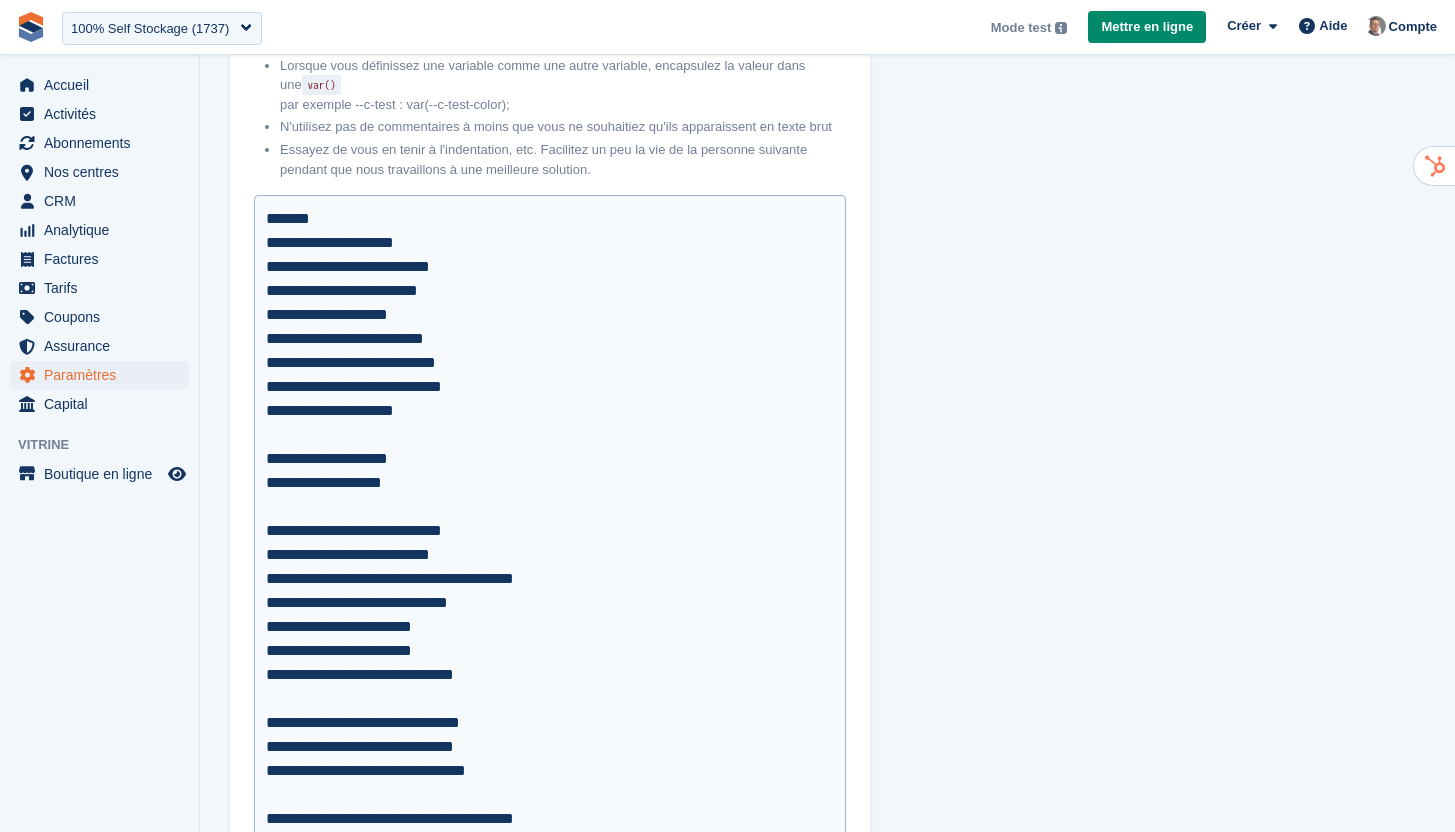 scroll, scrollTop: 0, scrollLeft: 0, axis: both 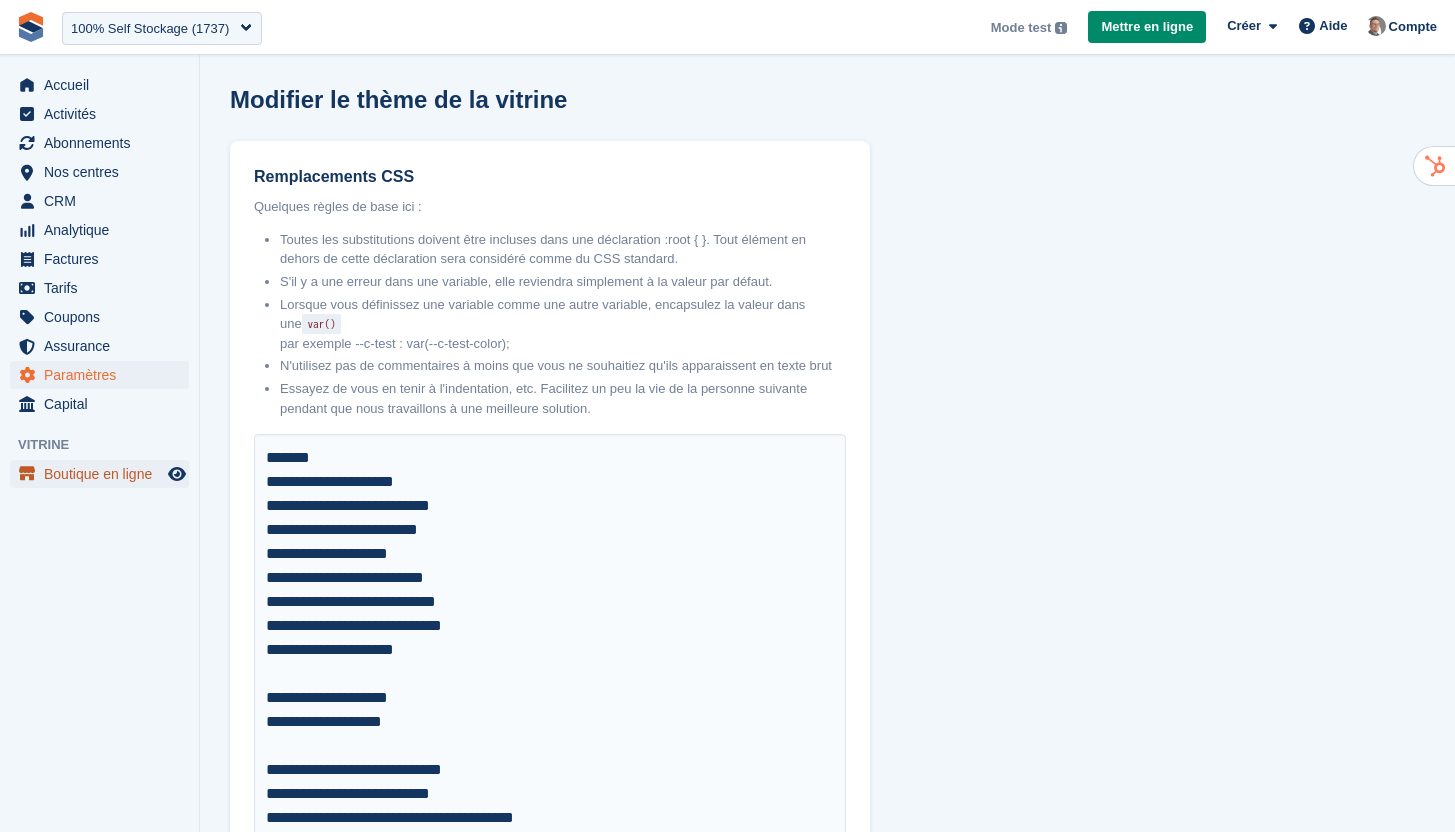 click on "Boutique en ligne" at bounding box center [104, 474] 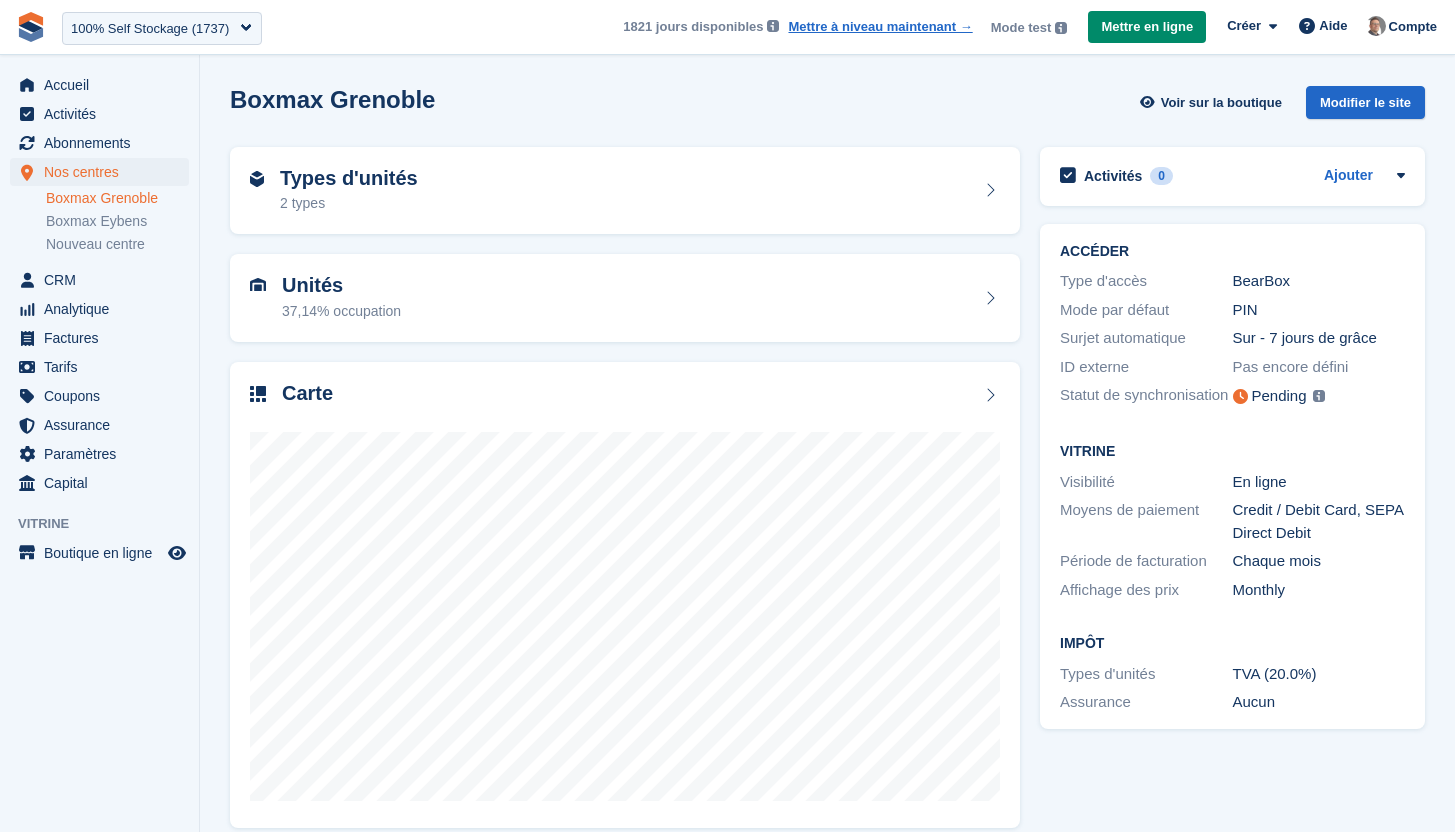 scroll, scrollTop: 0, scrollLeft: 0, axis: both 